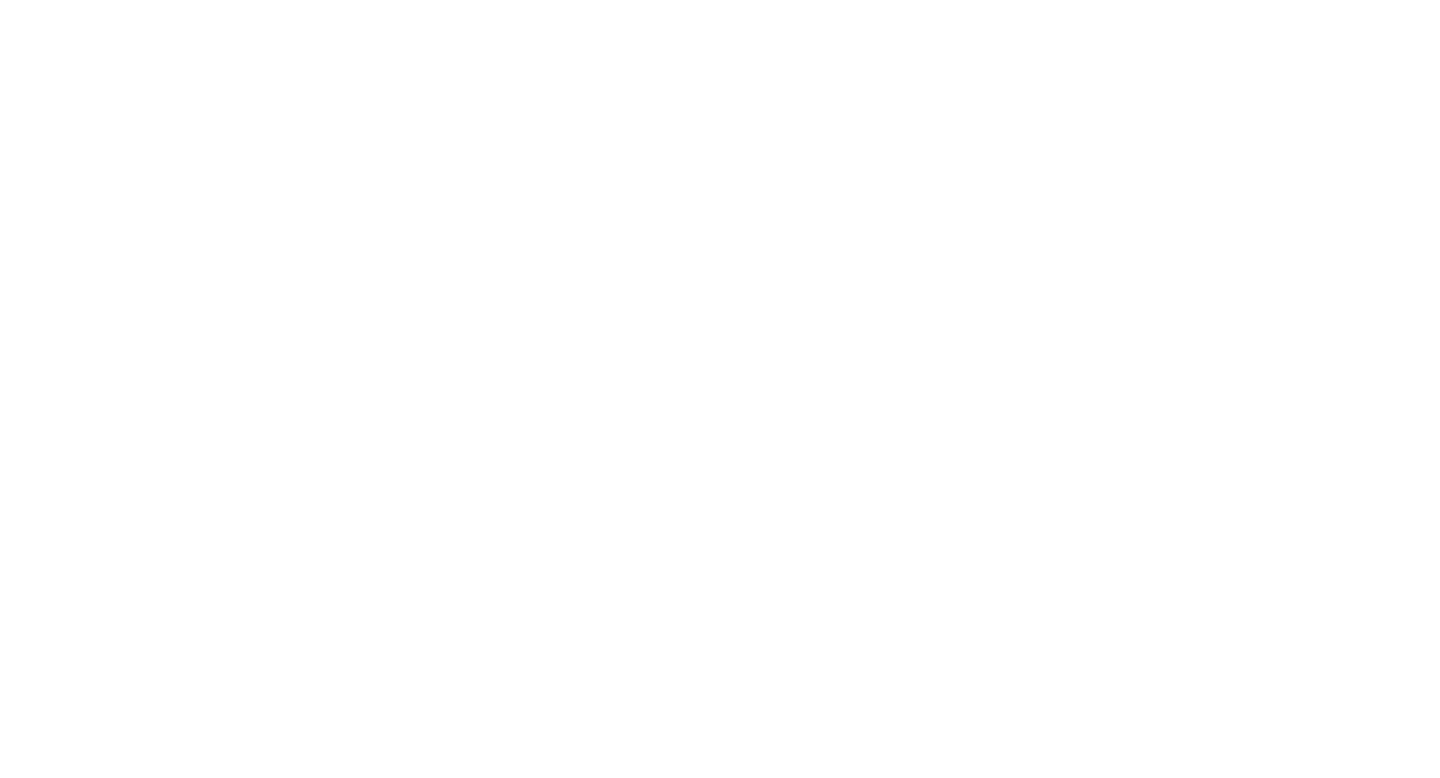 scroll, scrollTop: 0, scrollLeft: 0, axis: both 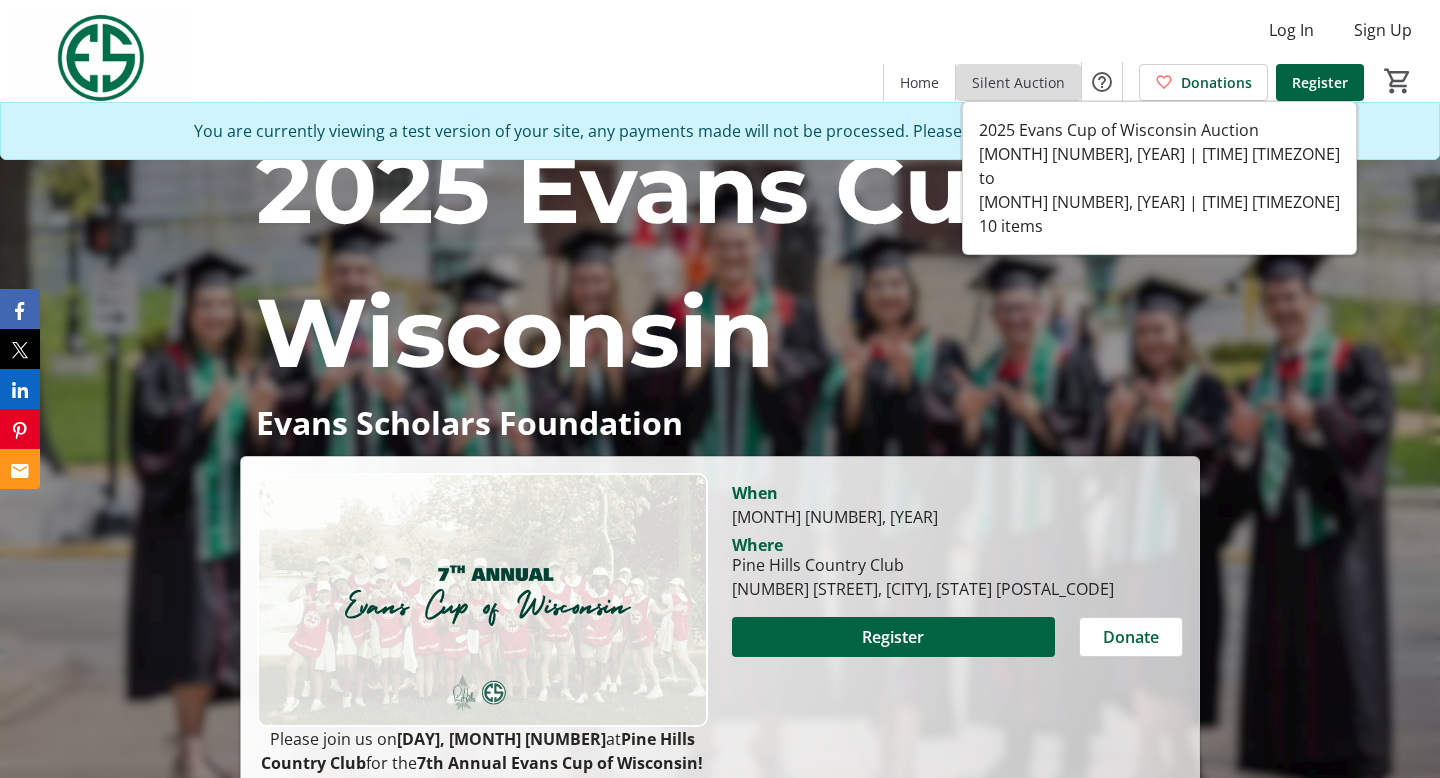 click on "Silent Auction" 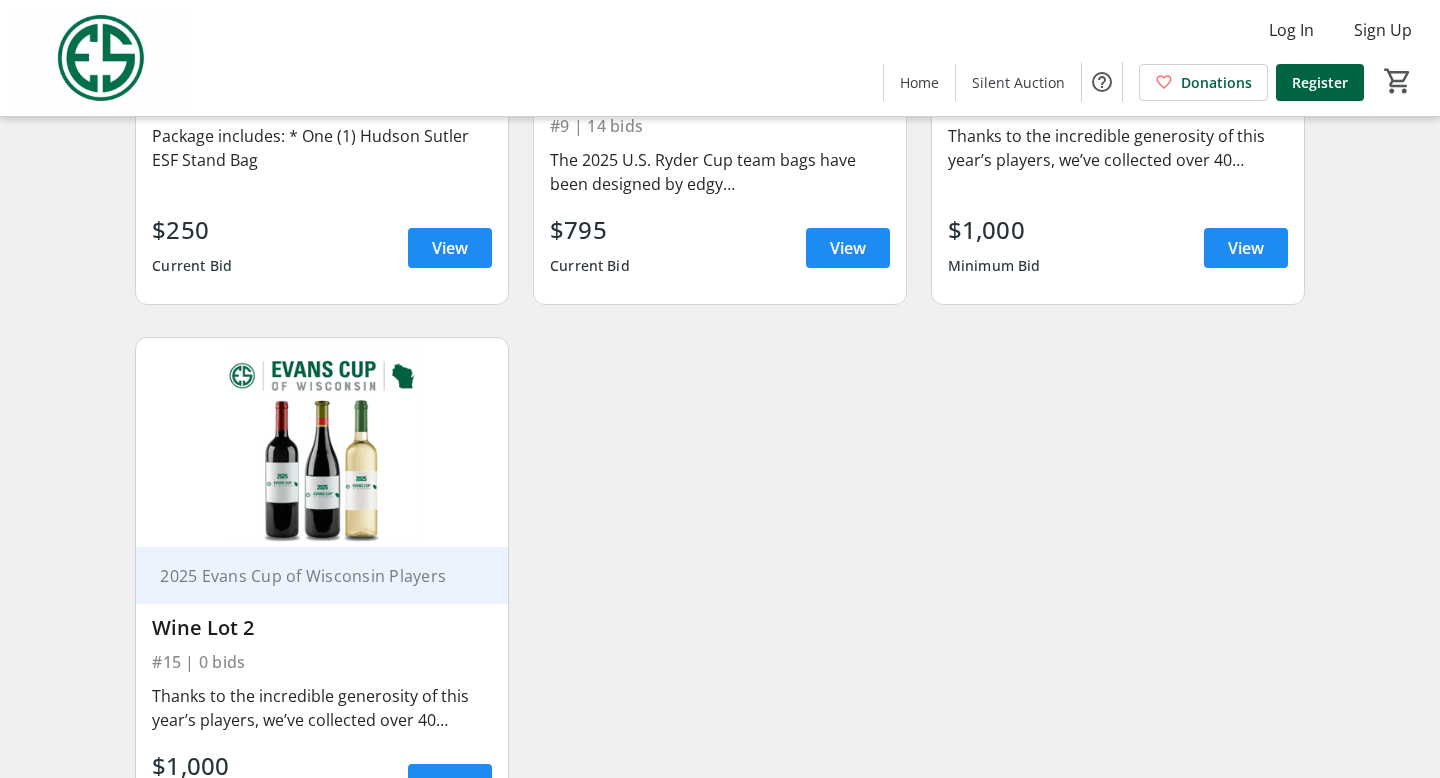 scroll, scrollTop: 1528, scrollLeft: 0, axis: vertical 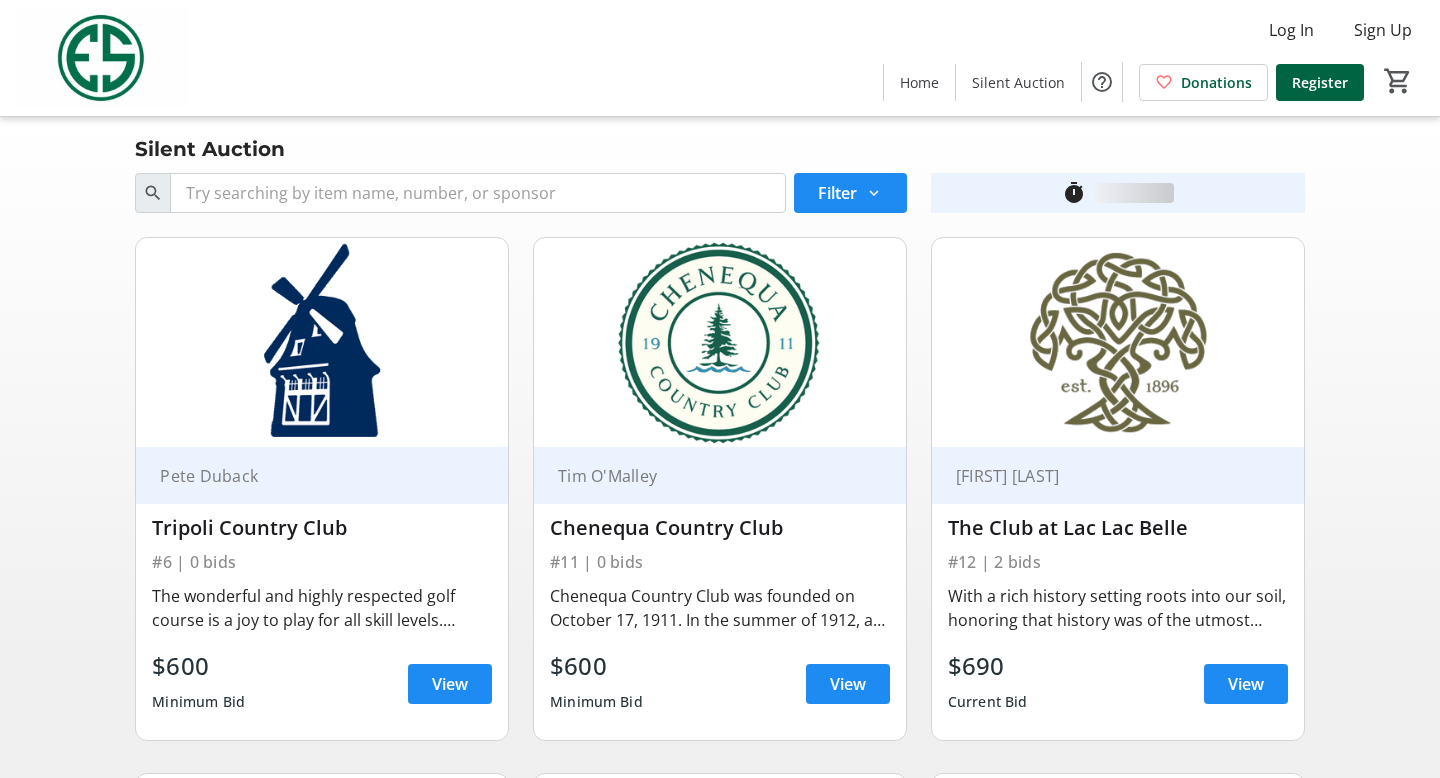 click at bounding box center (720, 342) 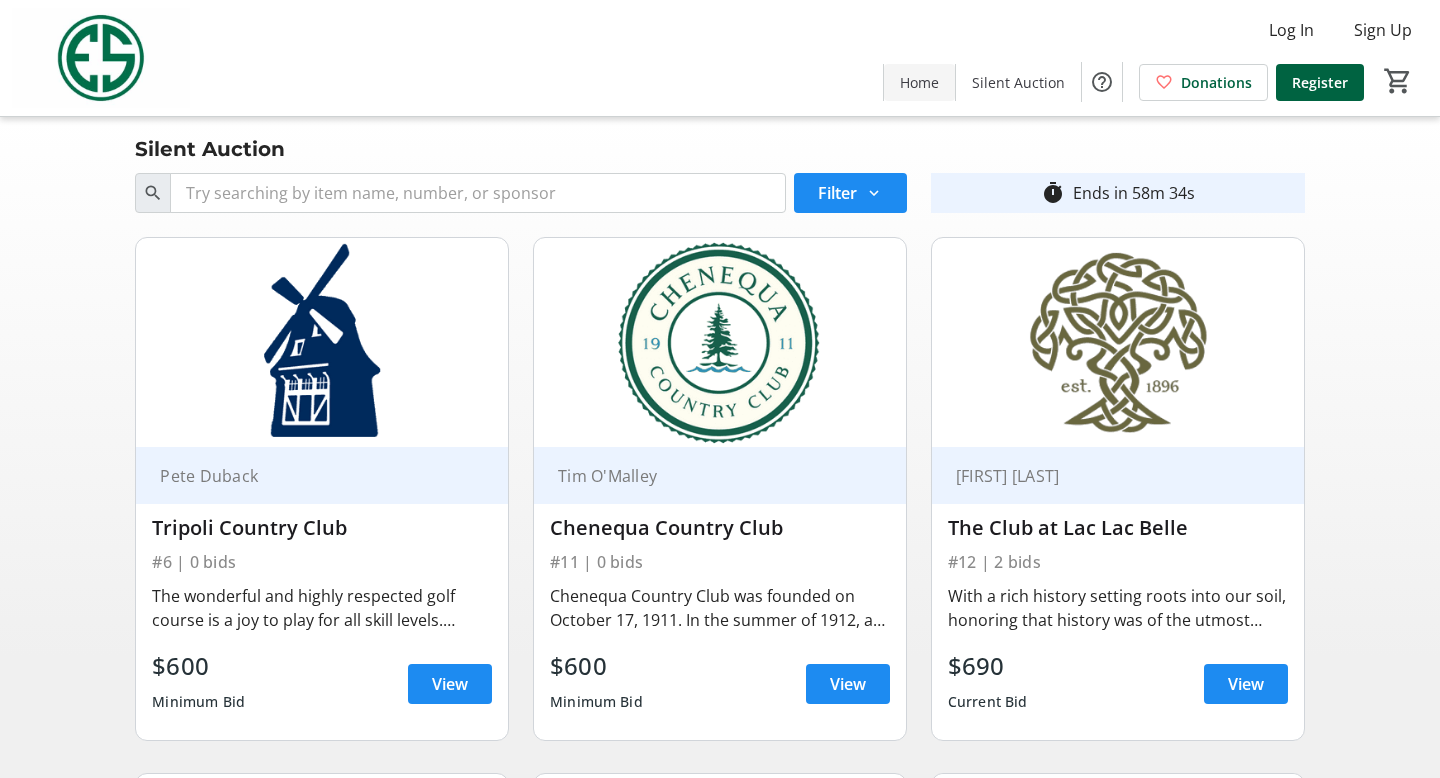 click 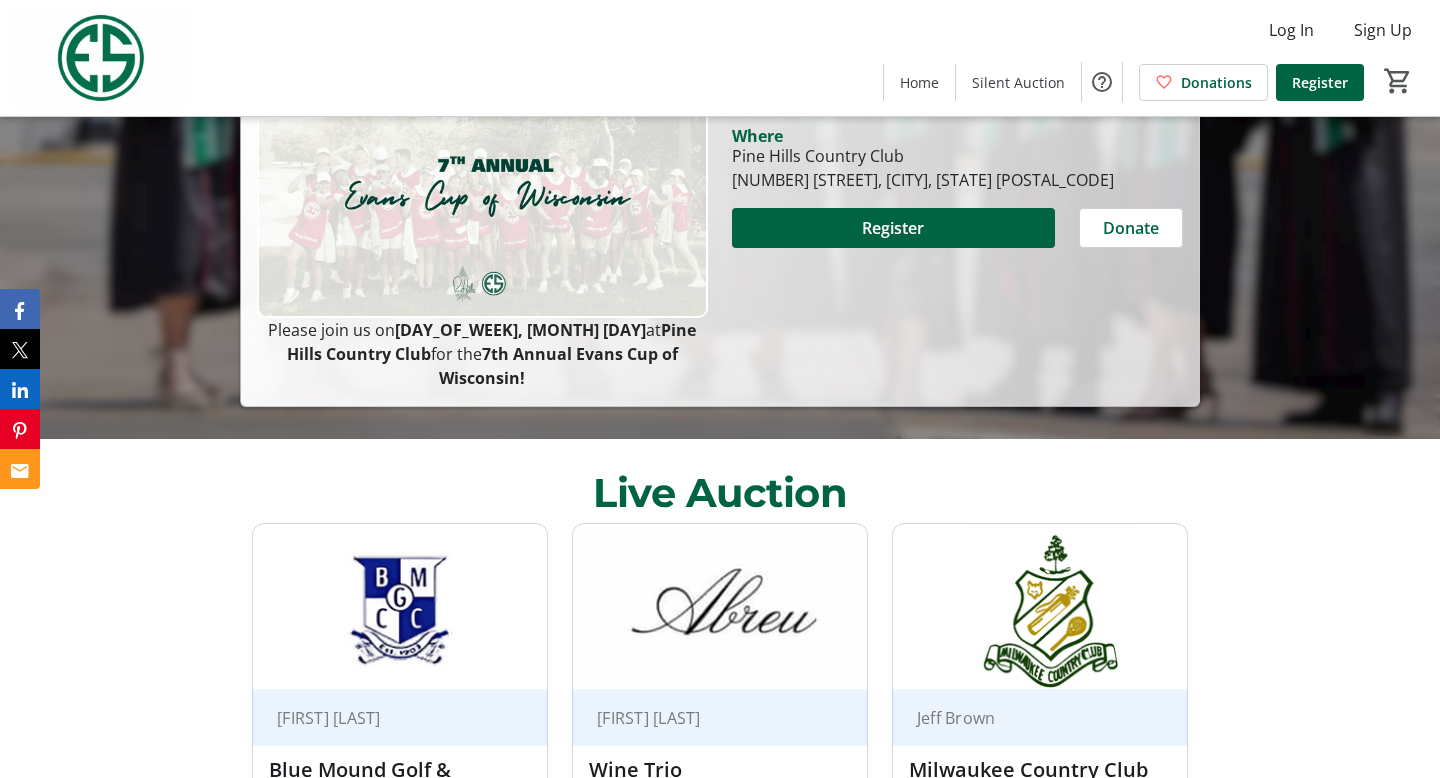 scroll, scrollTop: 408, scrollLeft: 0, axis: vertical 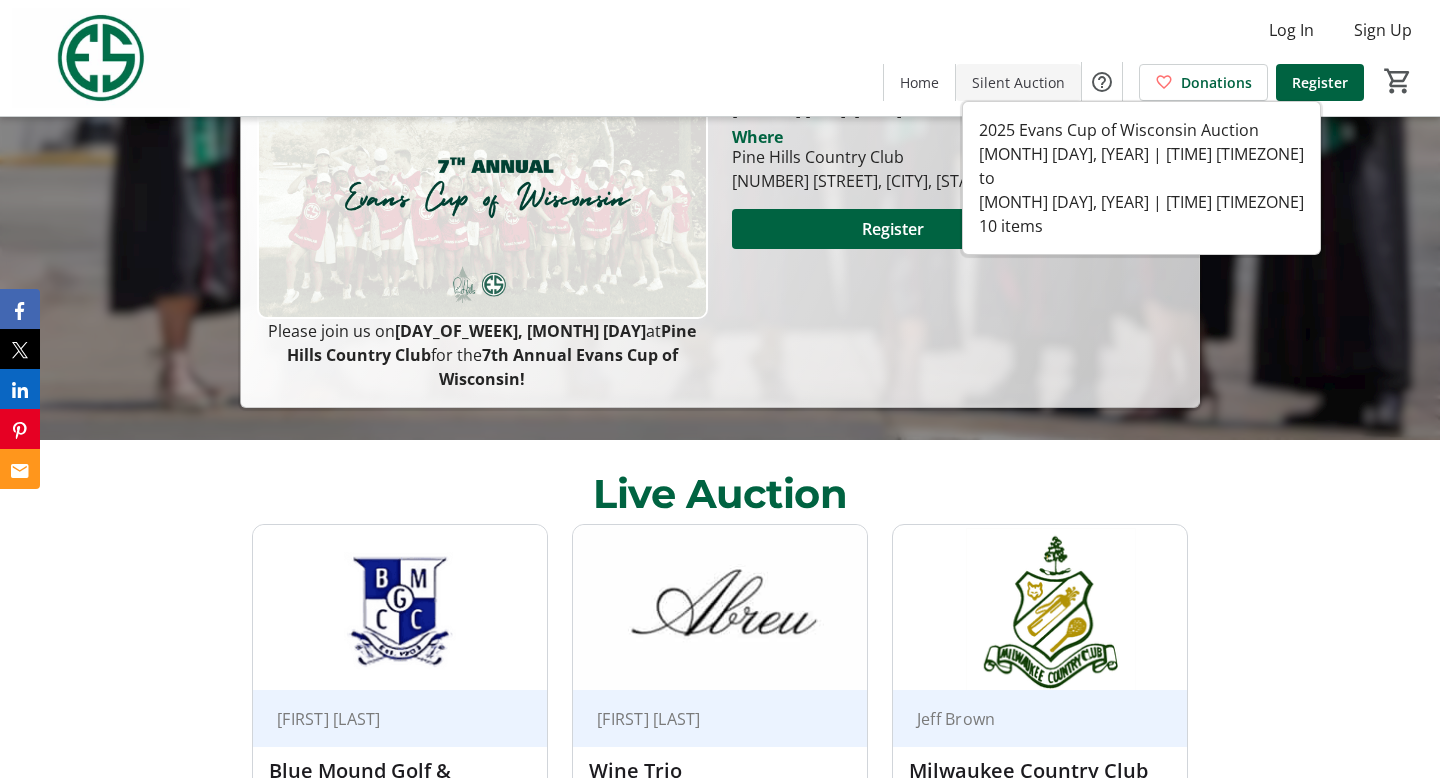 click 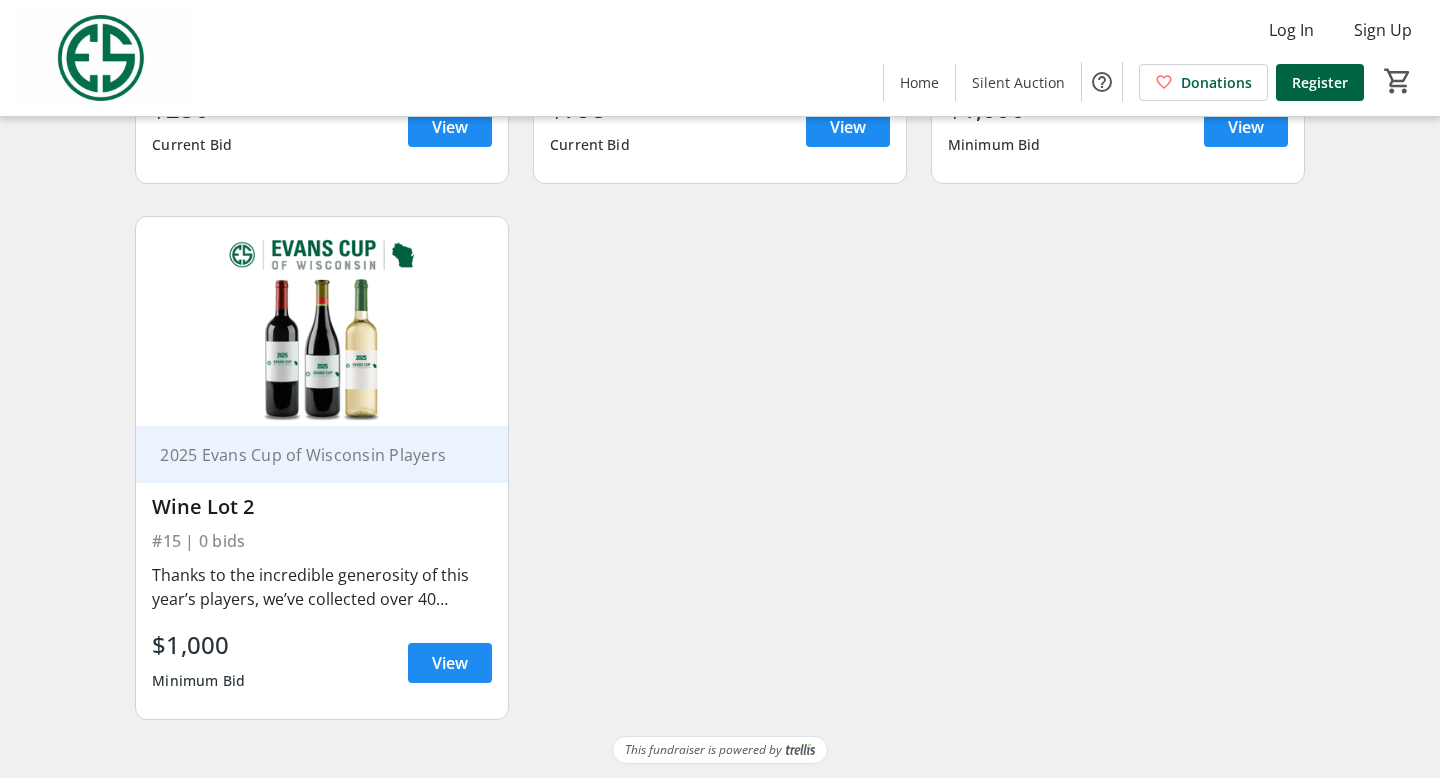 scroll, scrollTop: 1655, scrollLeft: 0, axis: vertical 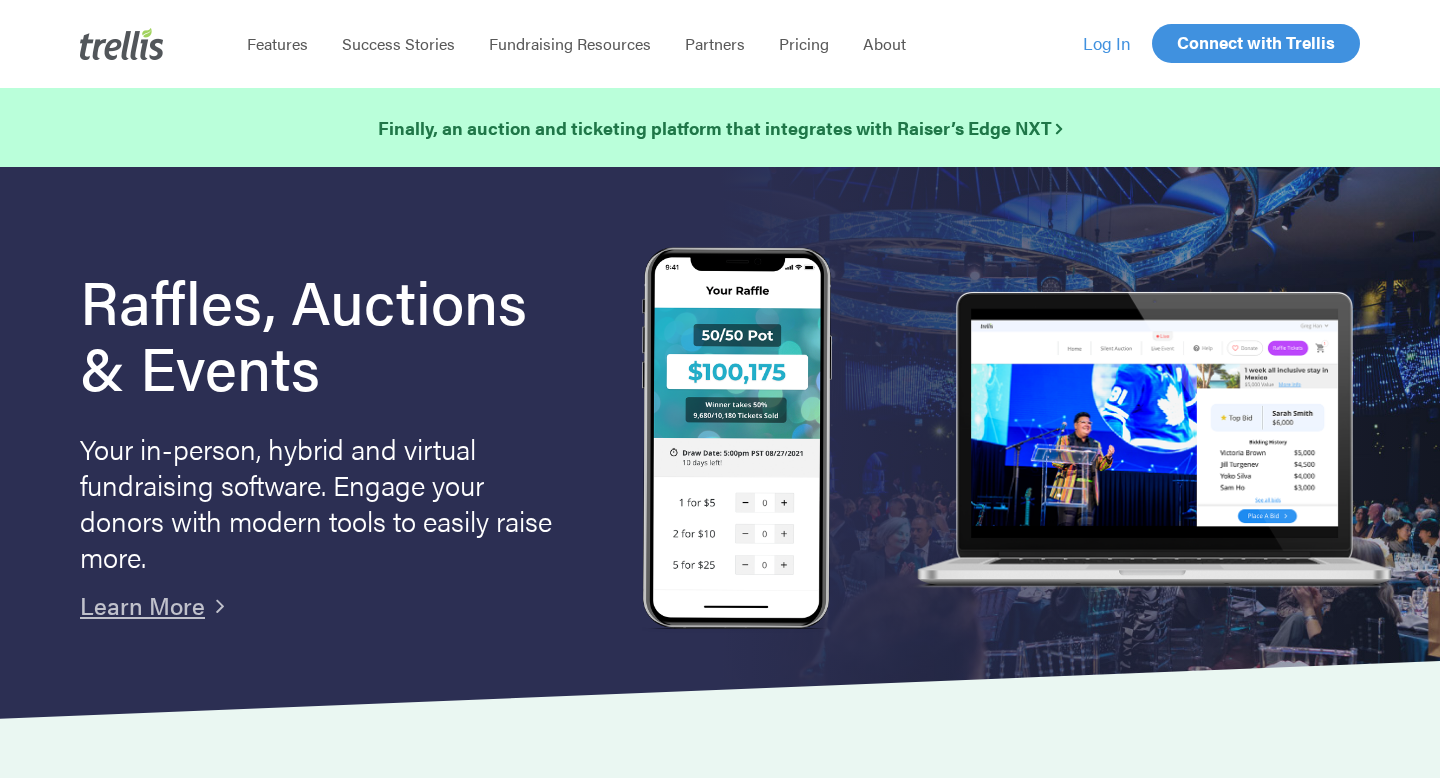 click on "Log In" at bounding box center (1107, 43) 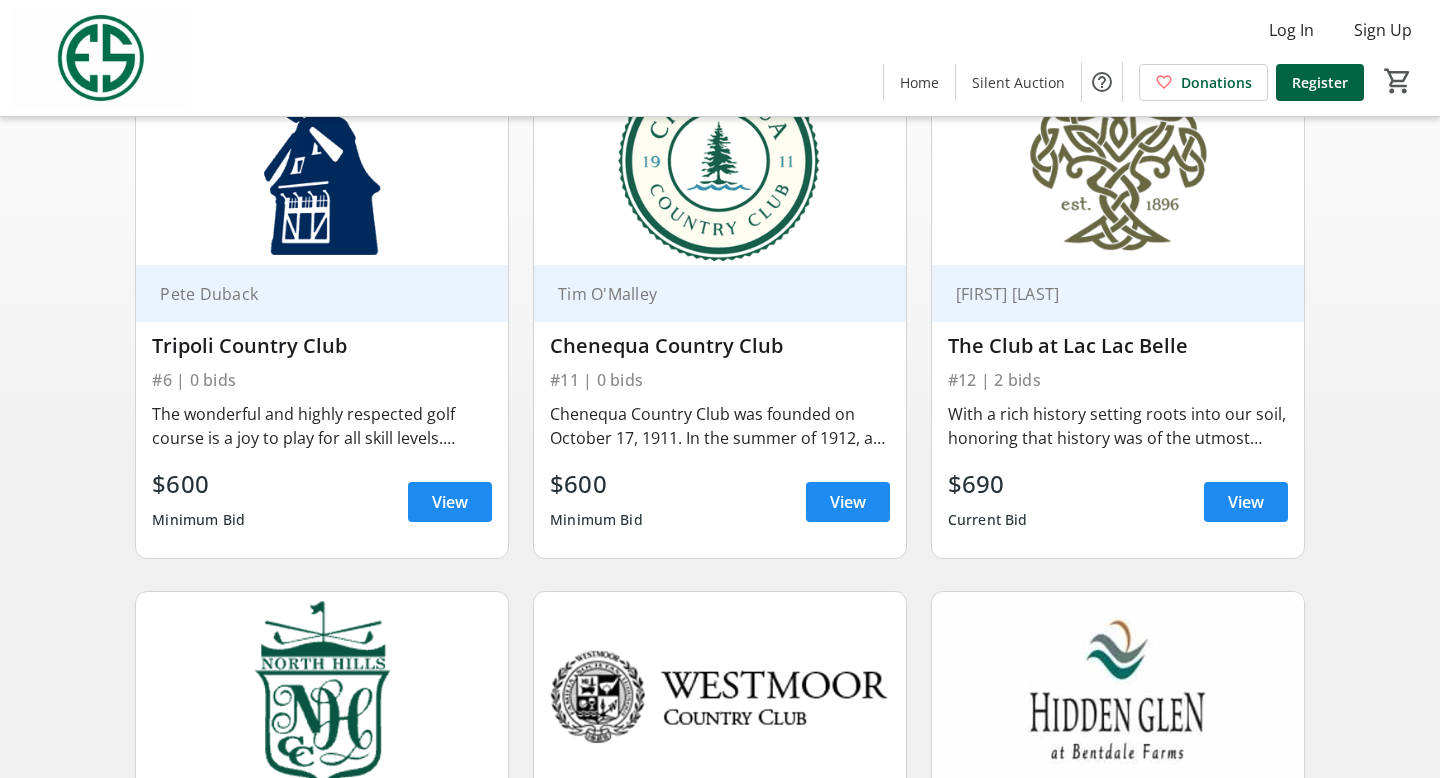 scroll, scrollTop: 0, scrollLeft: 0, axis: both 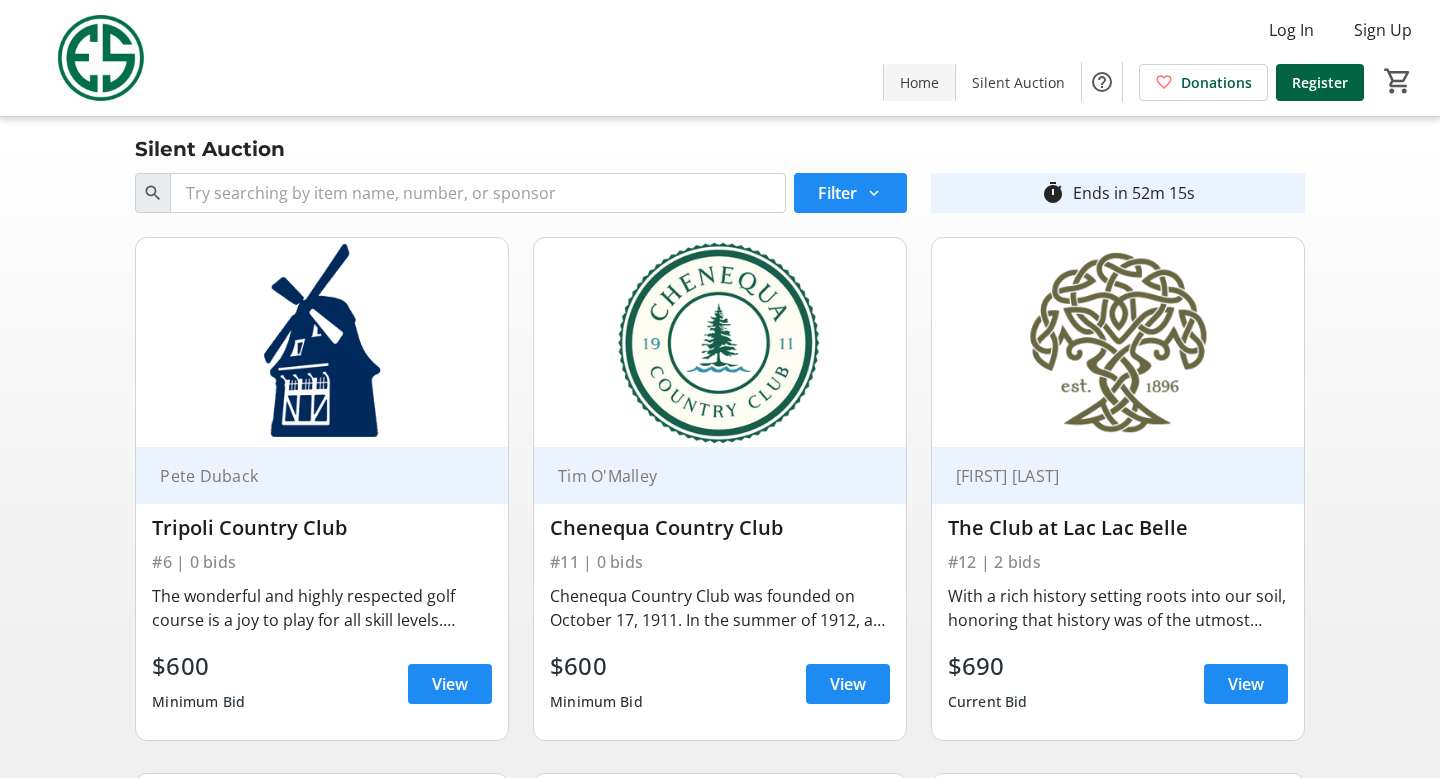 click on "Home" 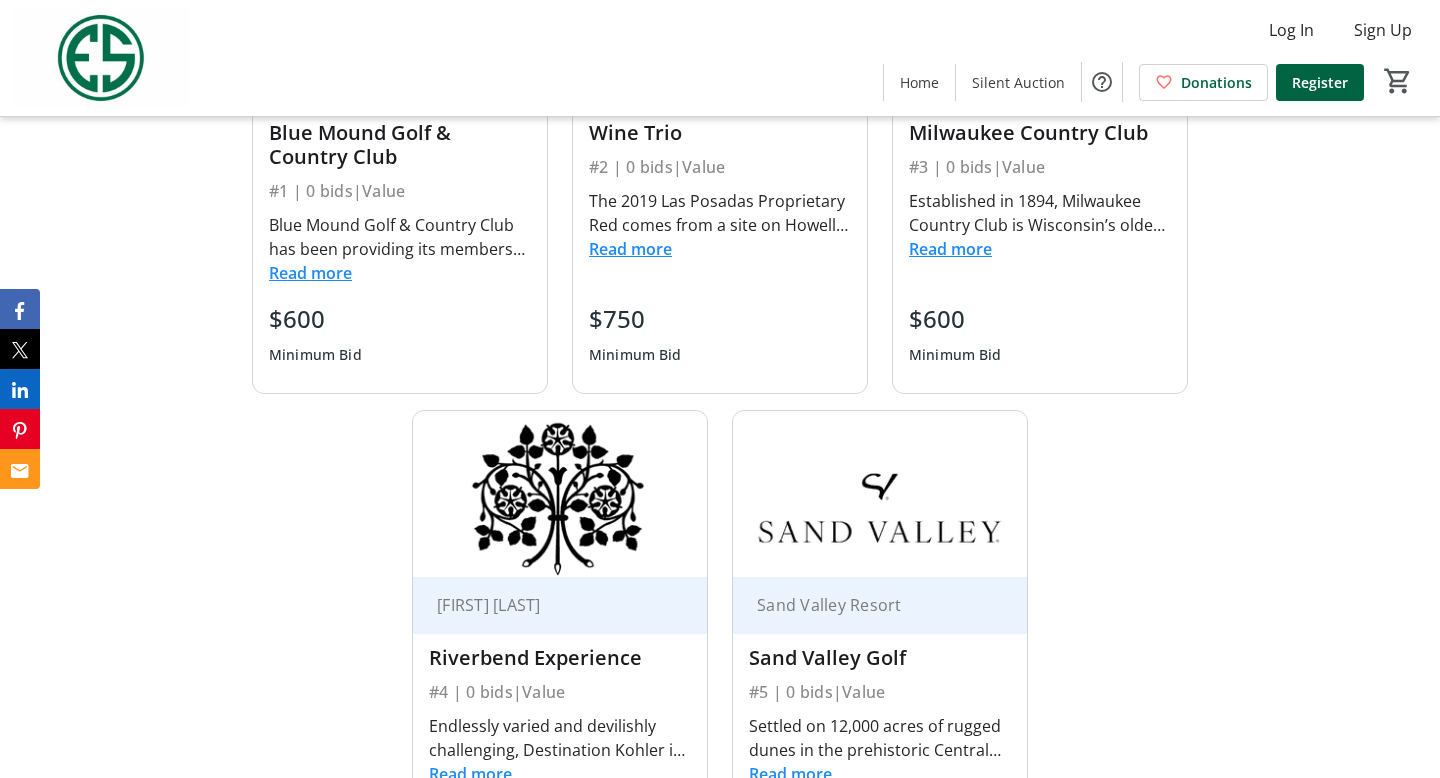 scroll, scrollTop: 1029, scrollLeft: 0, axis: vertical 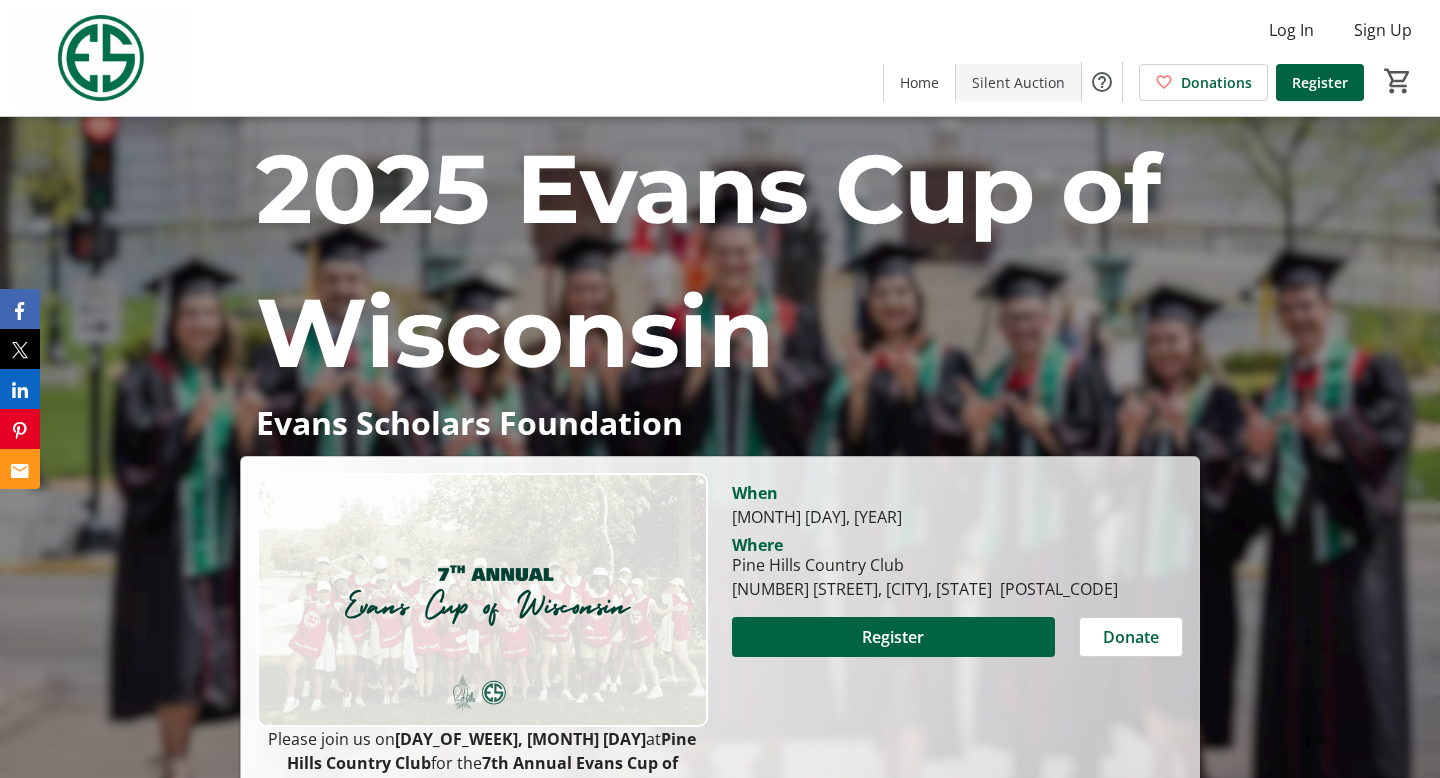 click 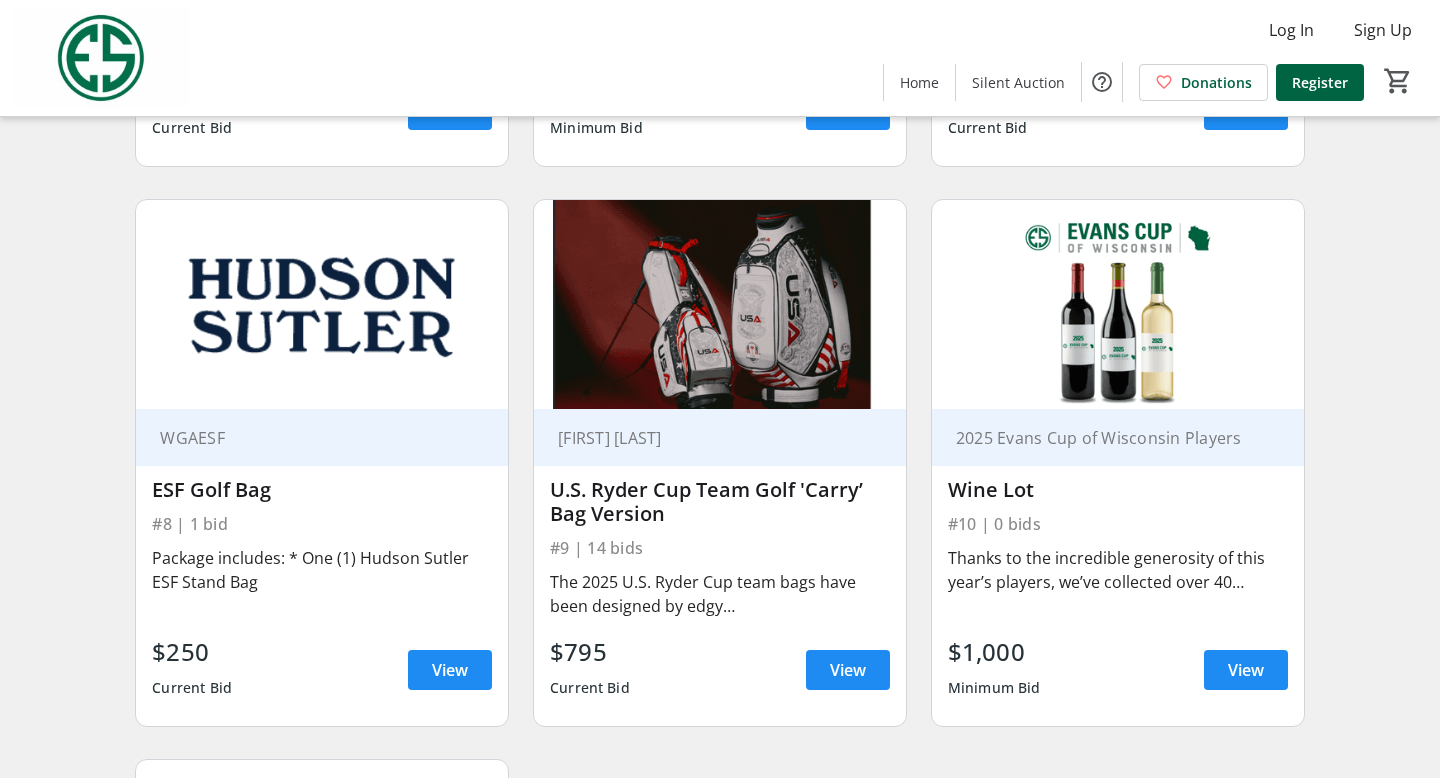 scroll, scrollTop: 1108, scrollLeft: 0, axis: vertical 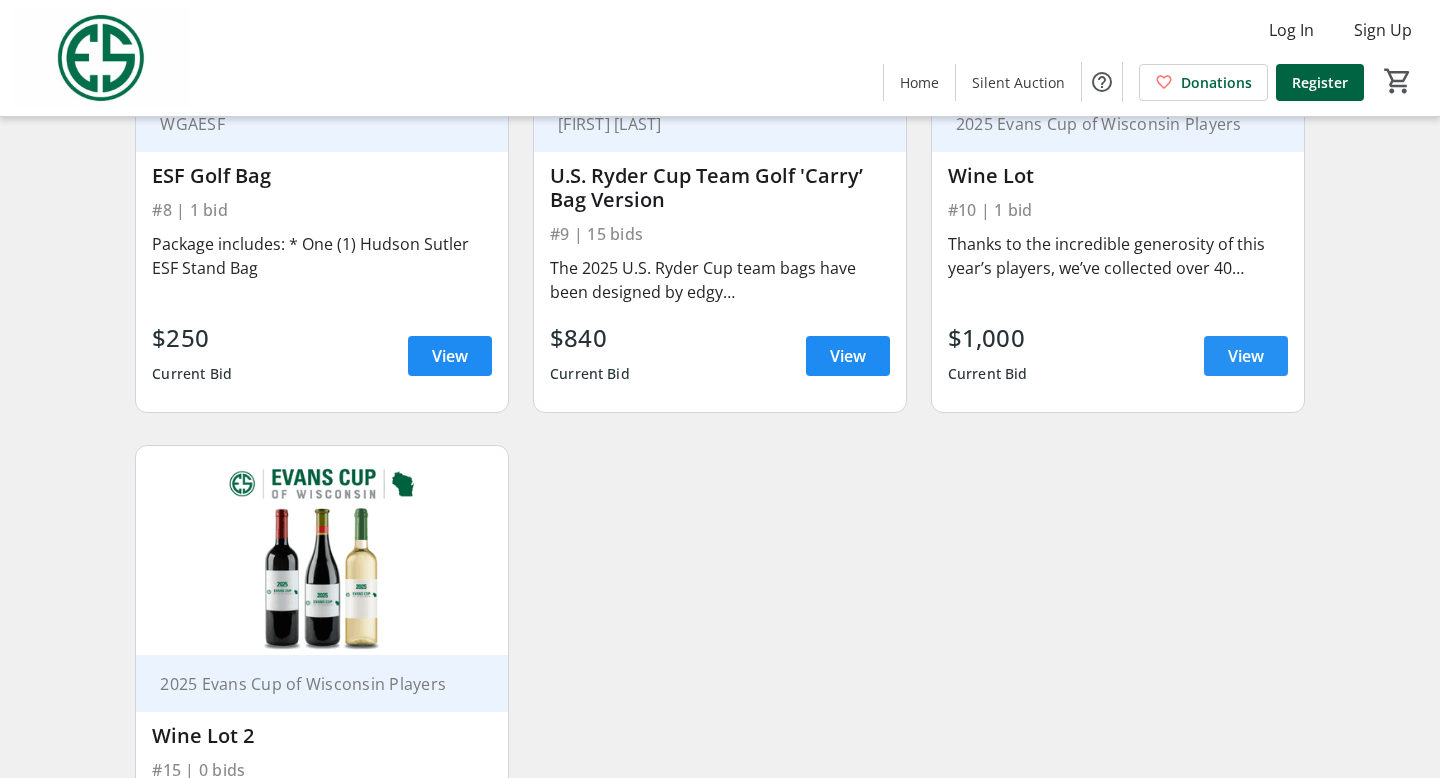 click at bounding box center (1246, 356) 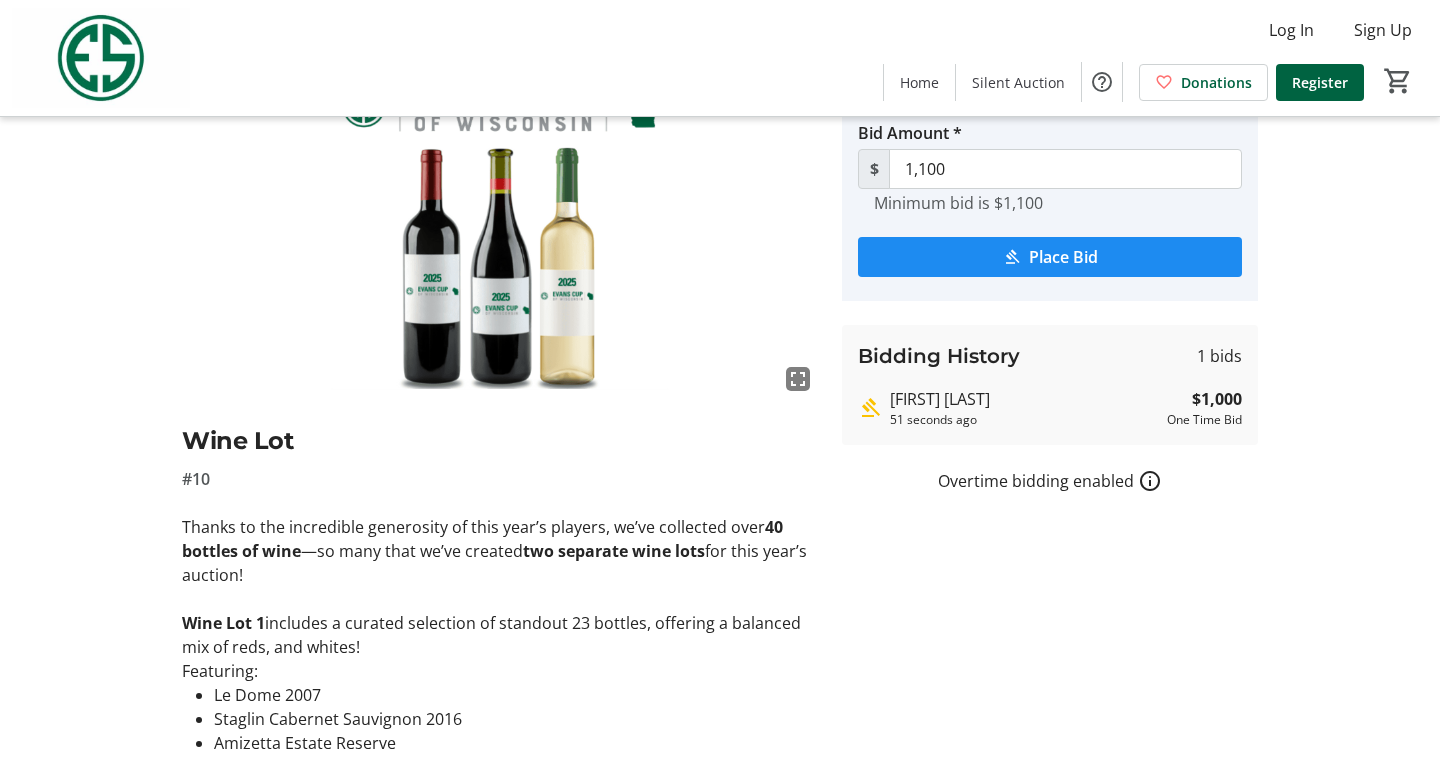 scroll, scrollTop: 272, scrollLeft: 0, axis: vertical 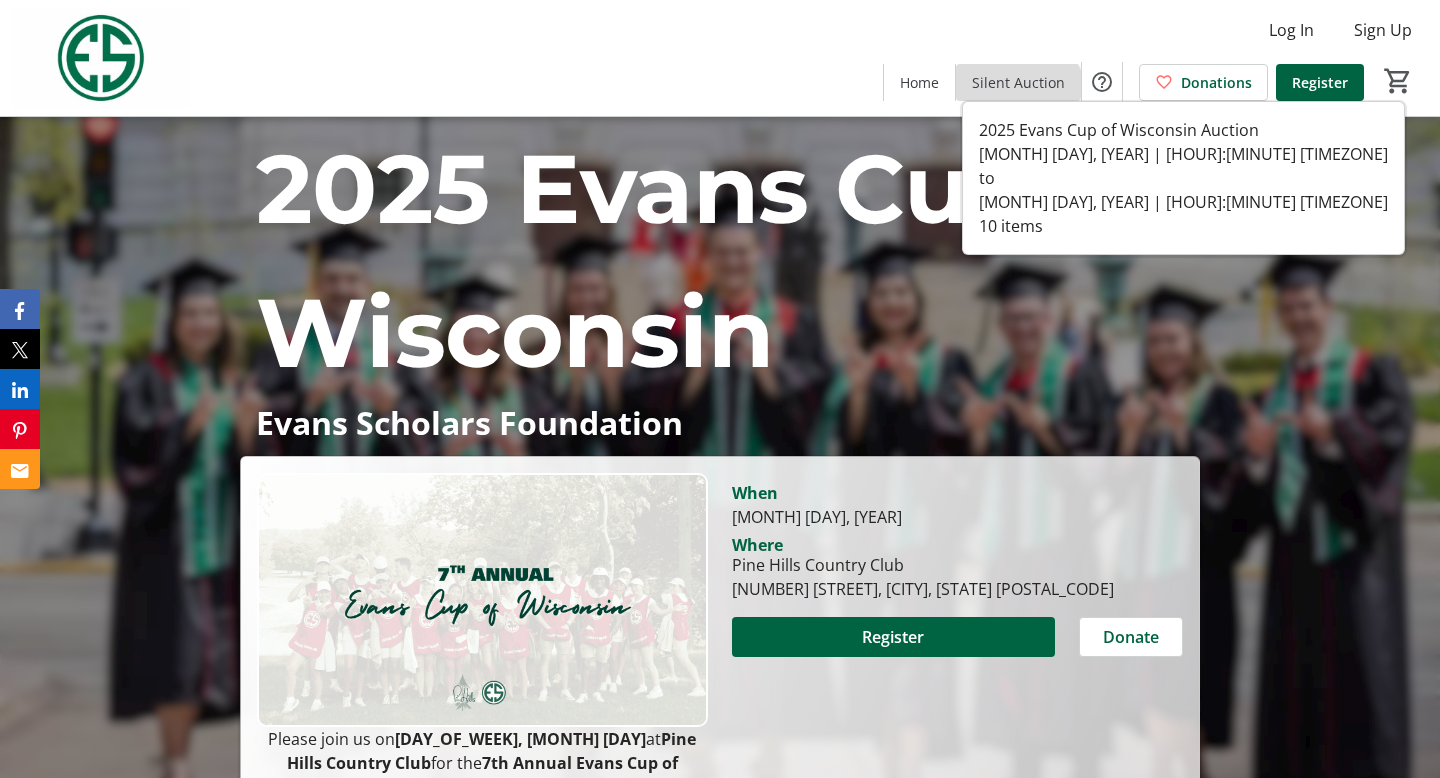 click 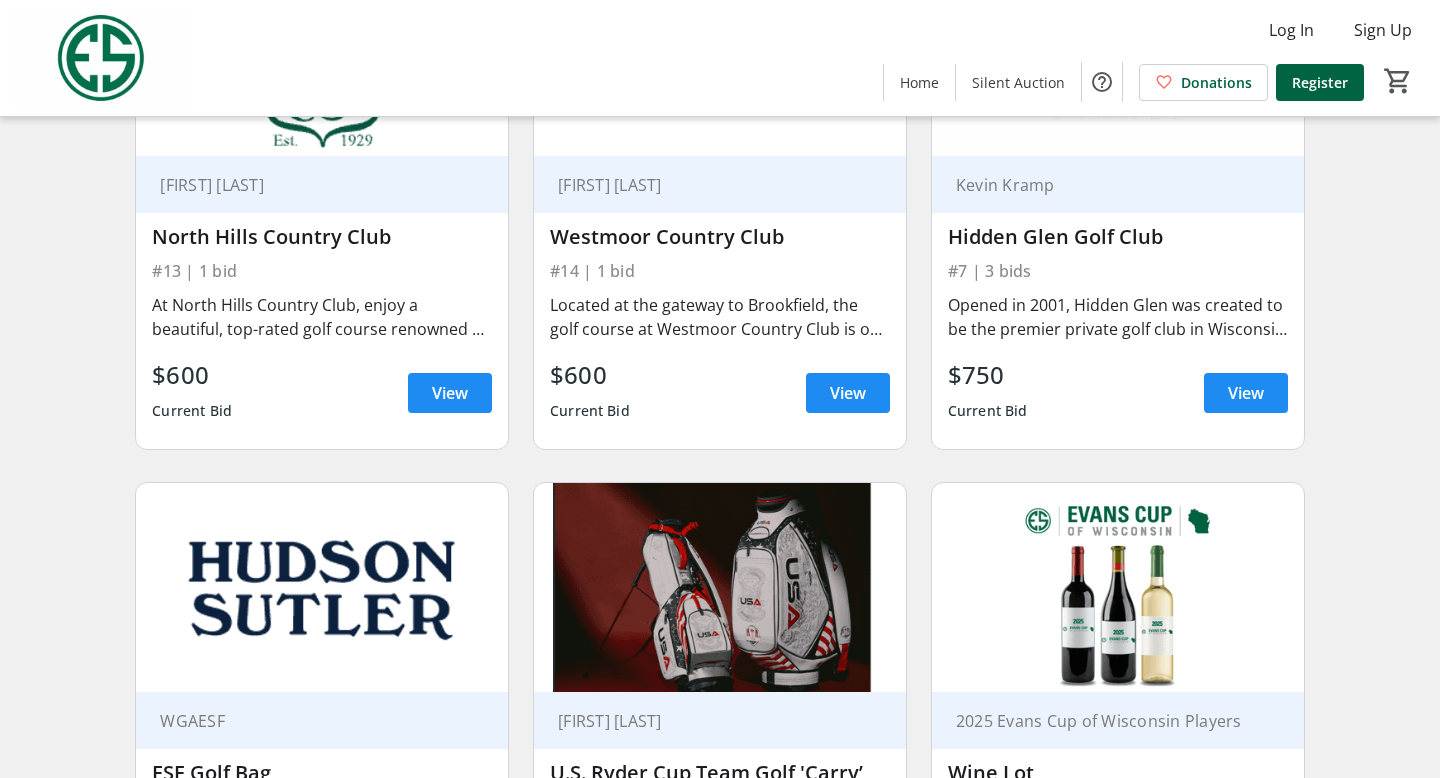 scroll, scrollTop: 796, scrollLeft: 0, axis: vertical 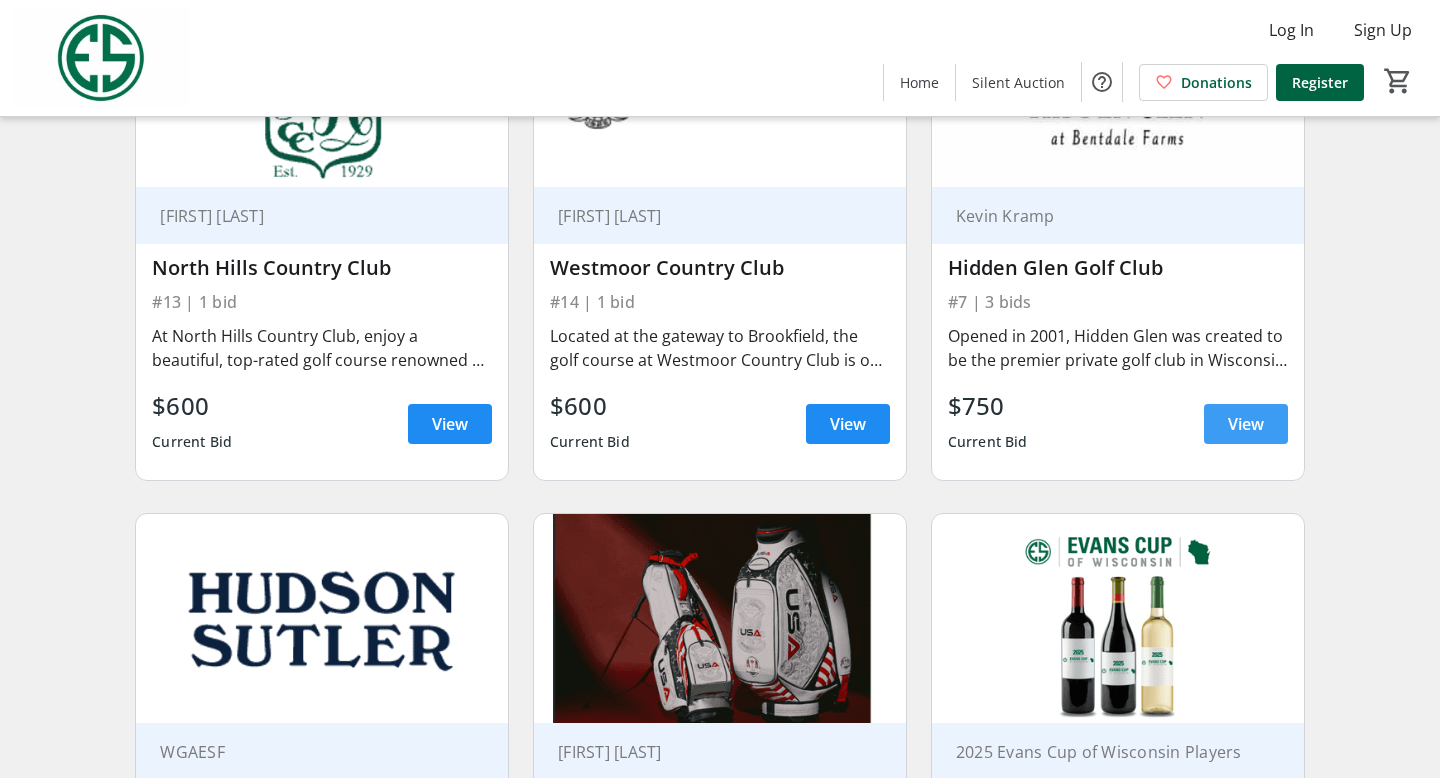 click at bounding box center (1246, 424) 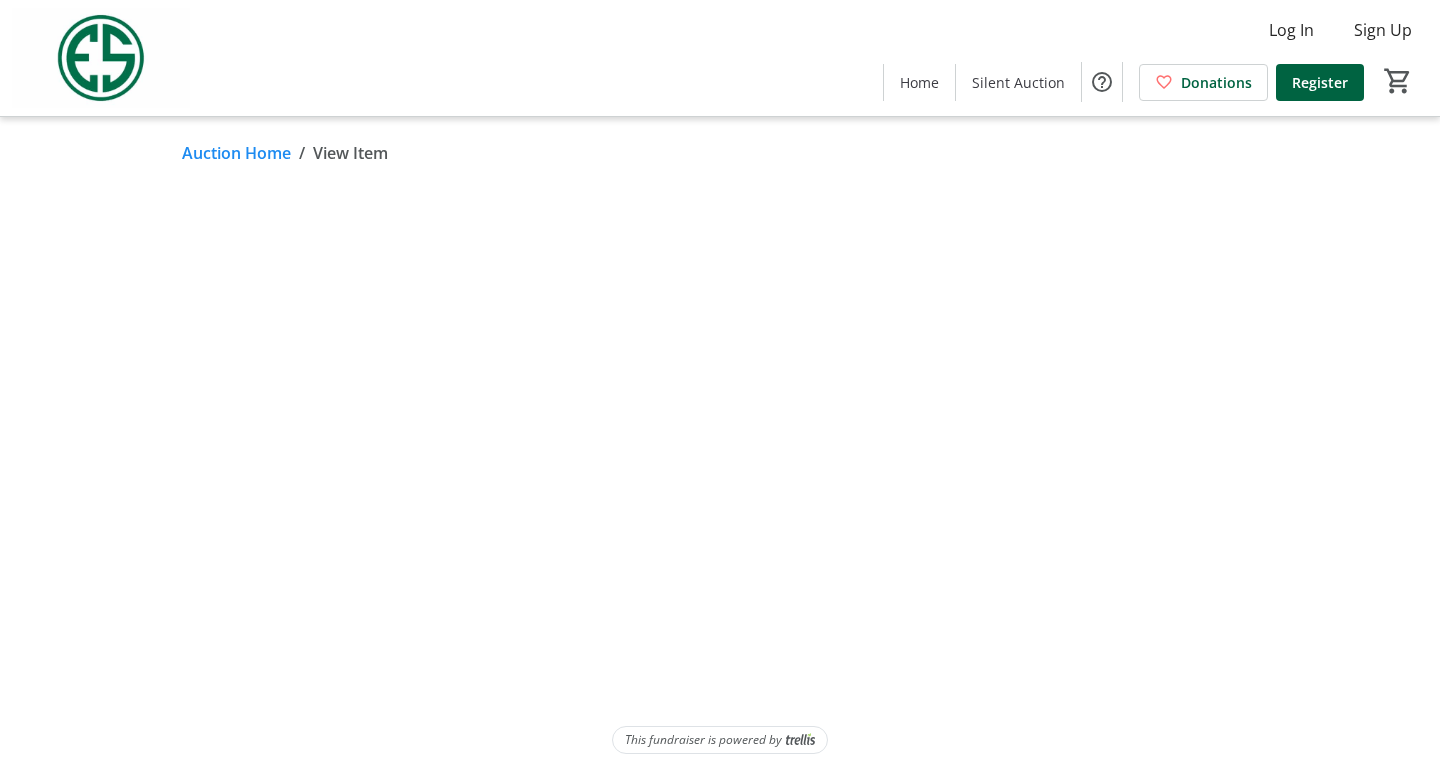 scroll, scrollTop: 0, scrollLeft: 0, axis: both 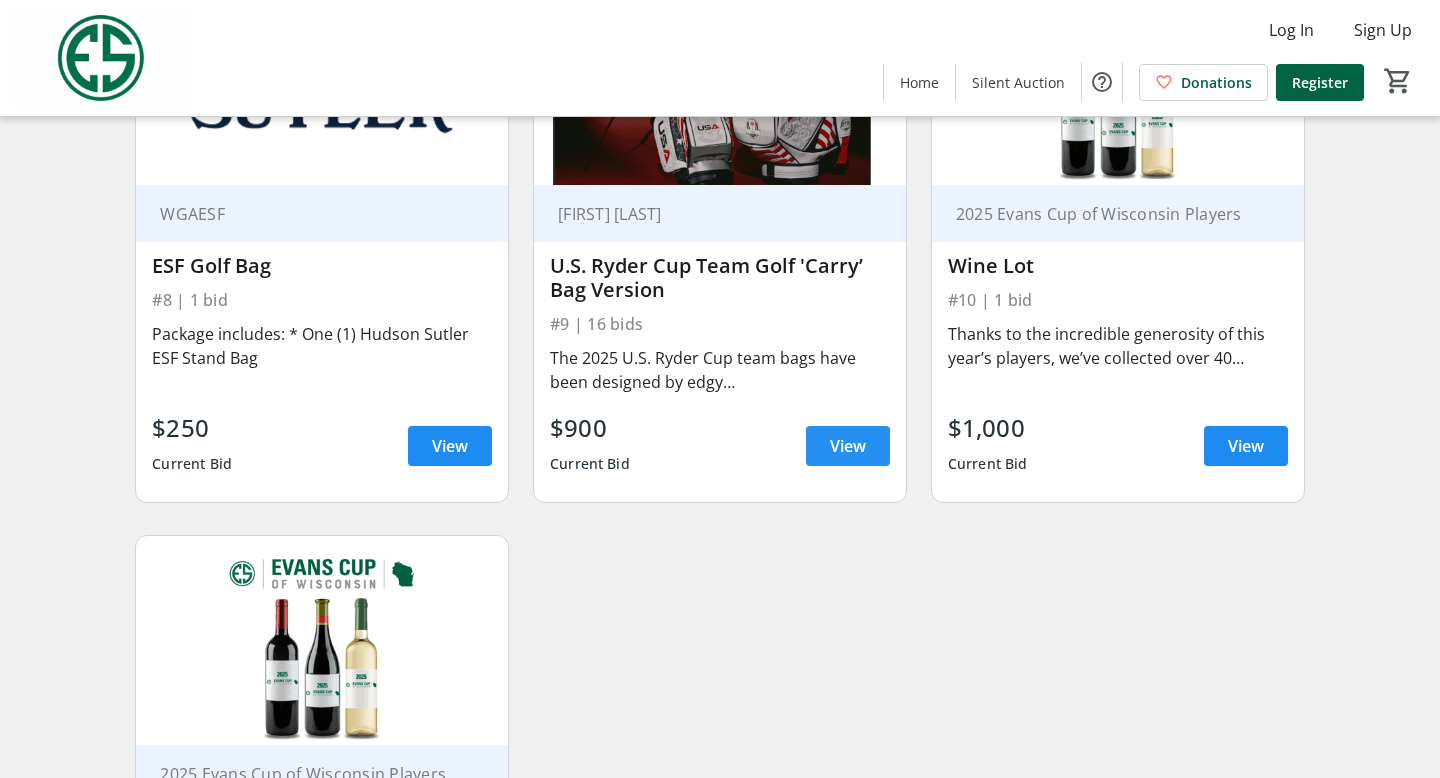 click at bounding box center [848, 446] 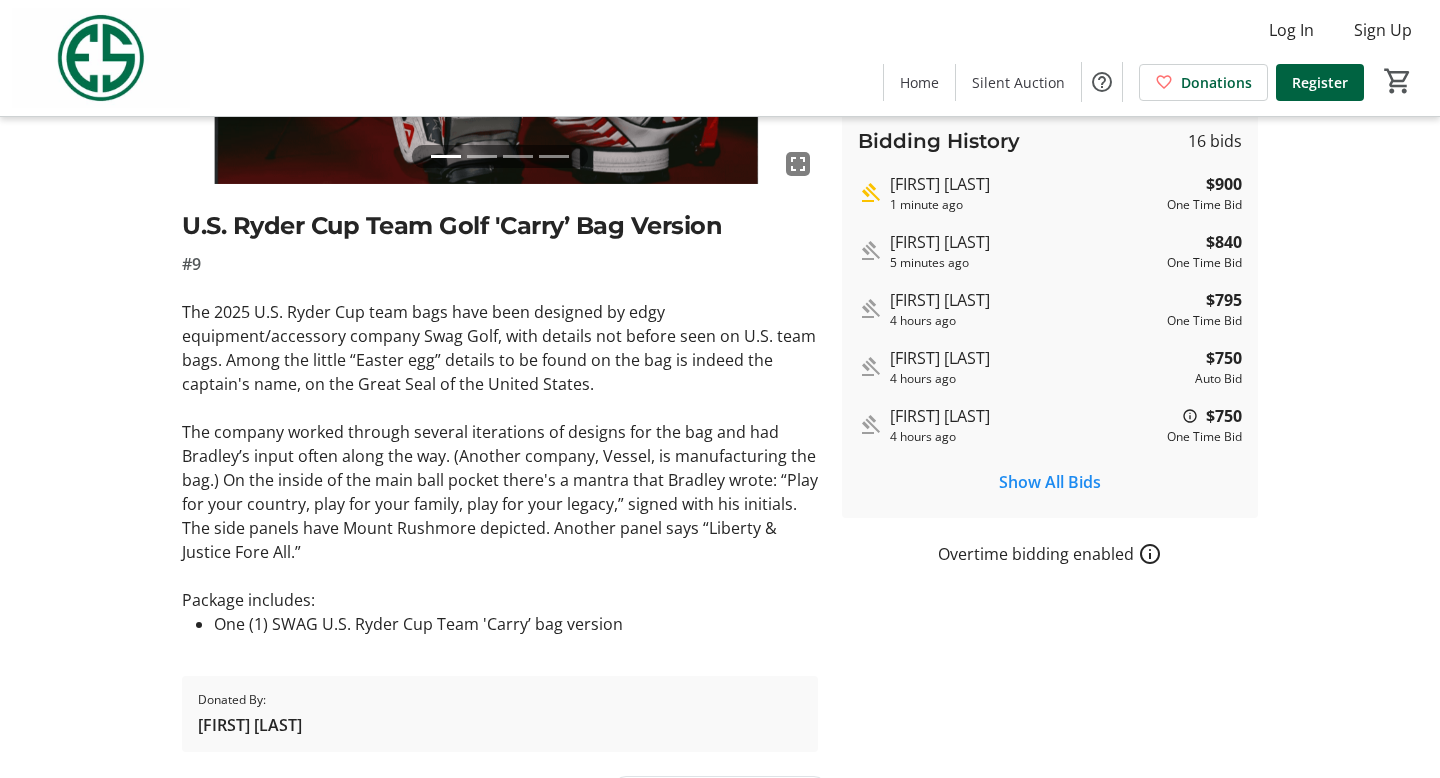 scroll, scrollTop: 364, scrollLeft: 0, axis: vertical 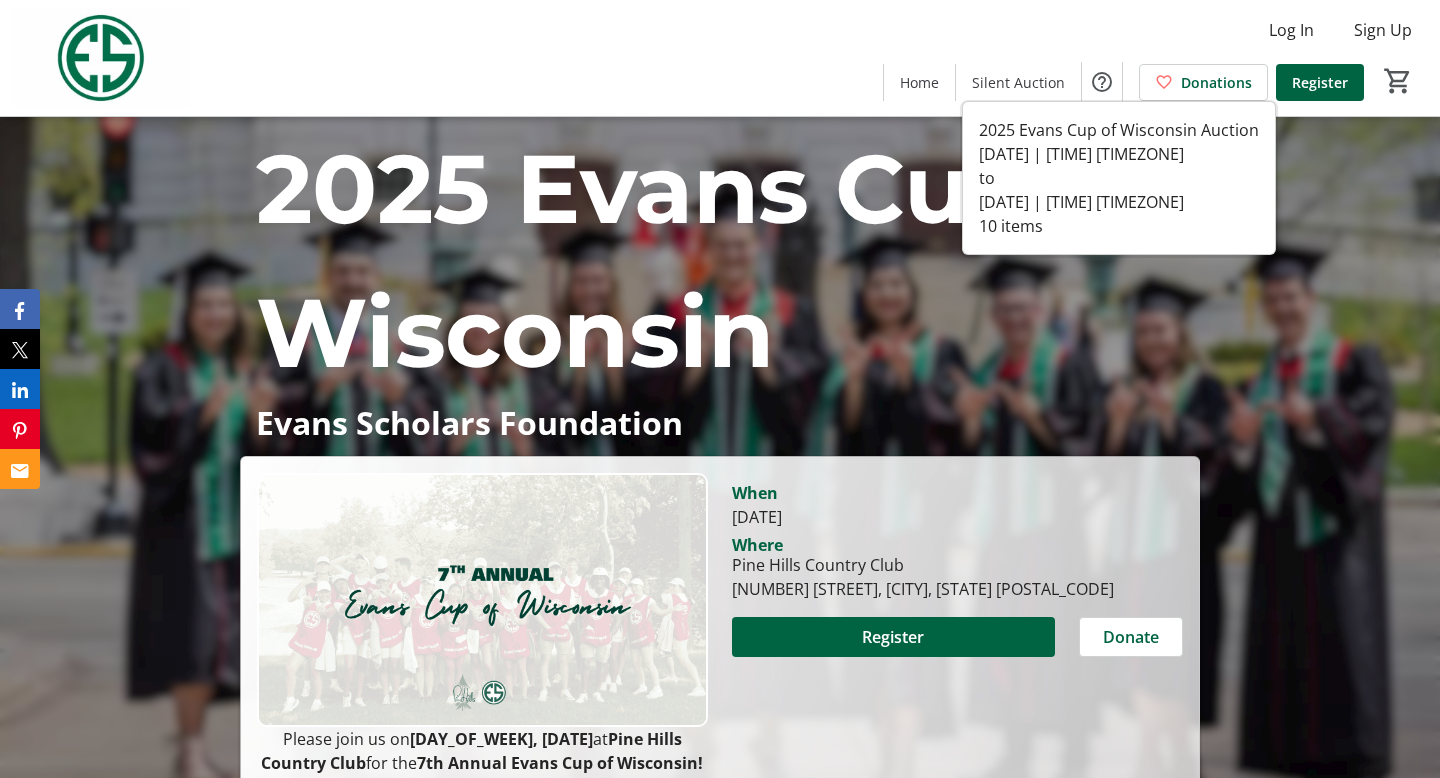 click 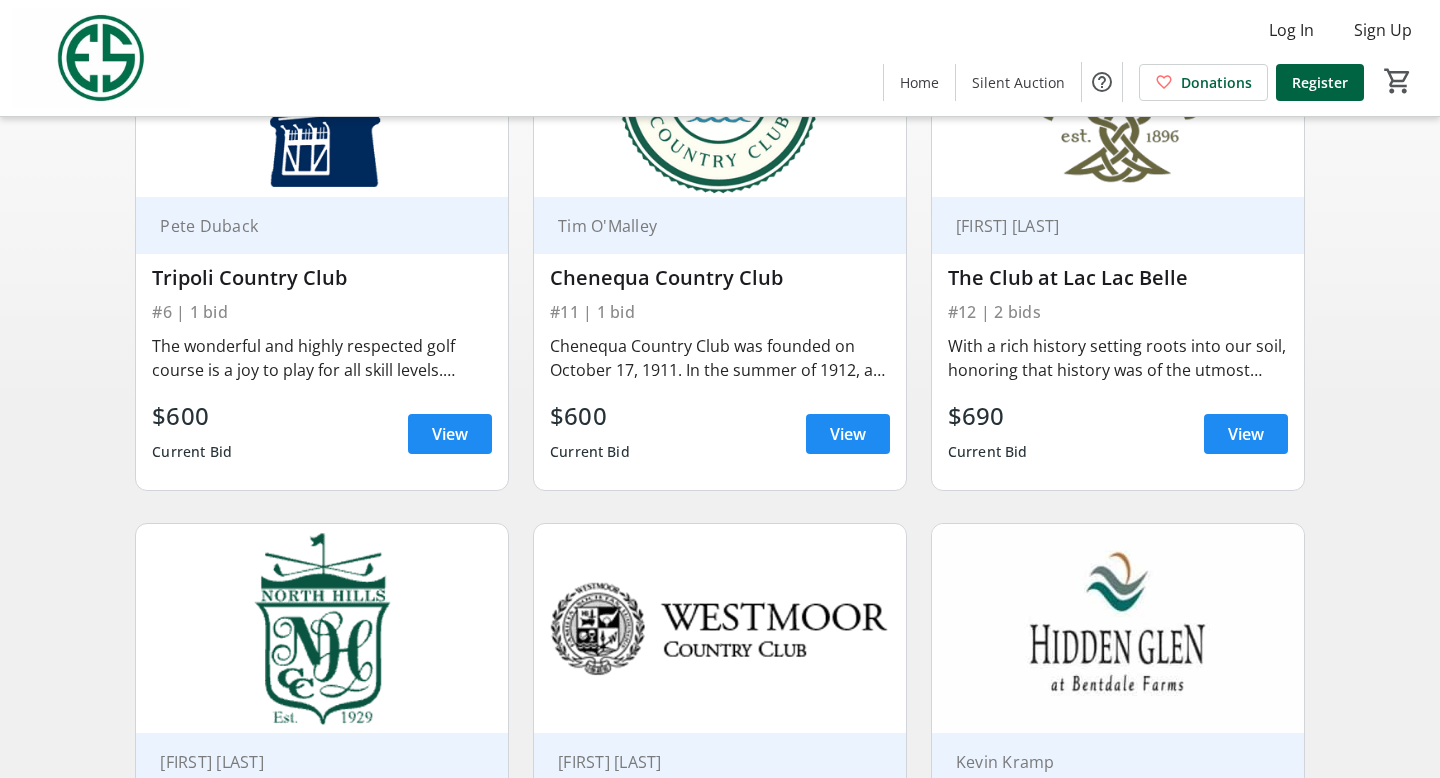 scroll, scrollTop: 251, scrollLeft: 0, axis: vertical 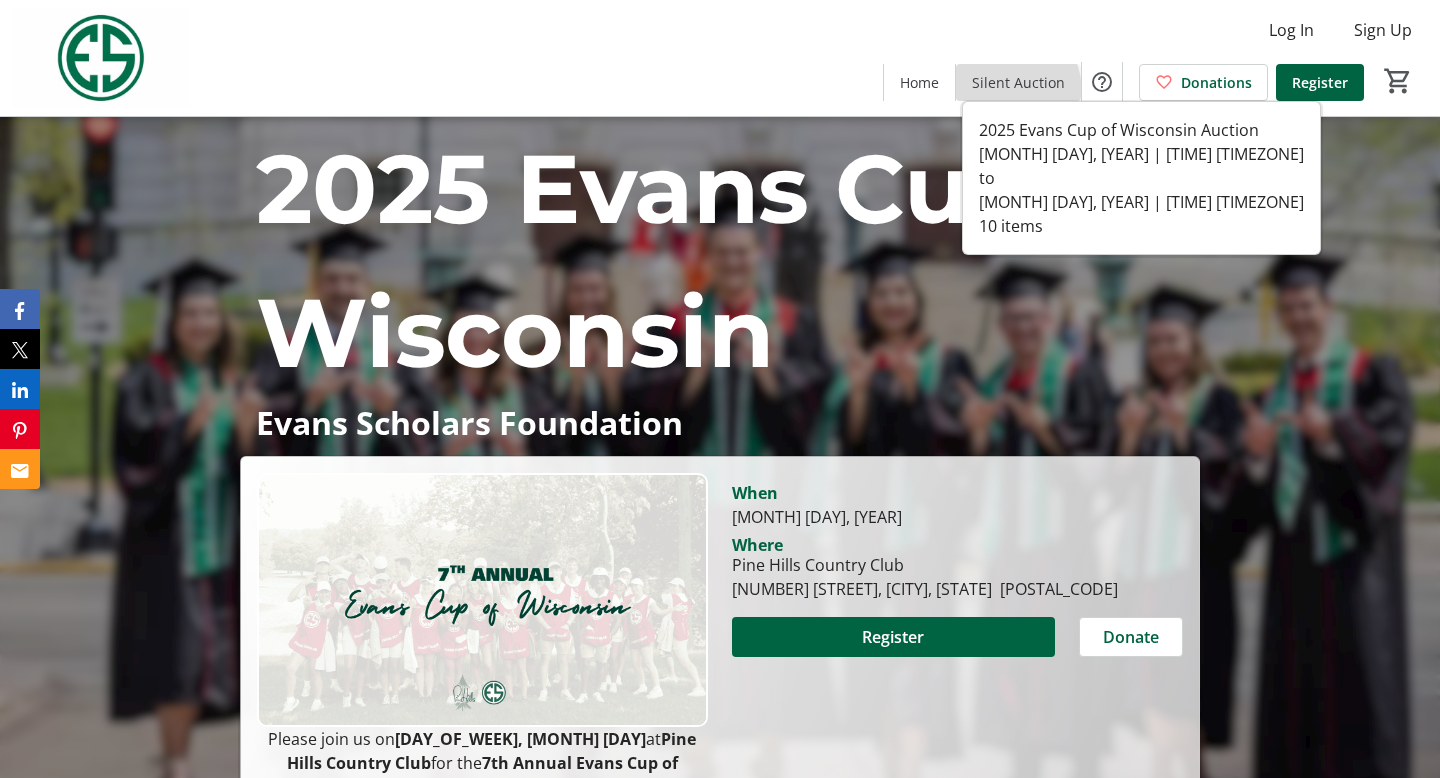click 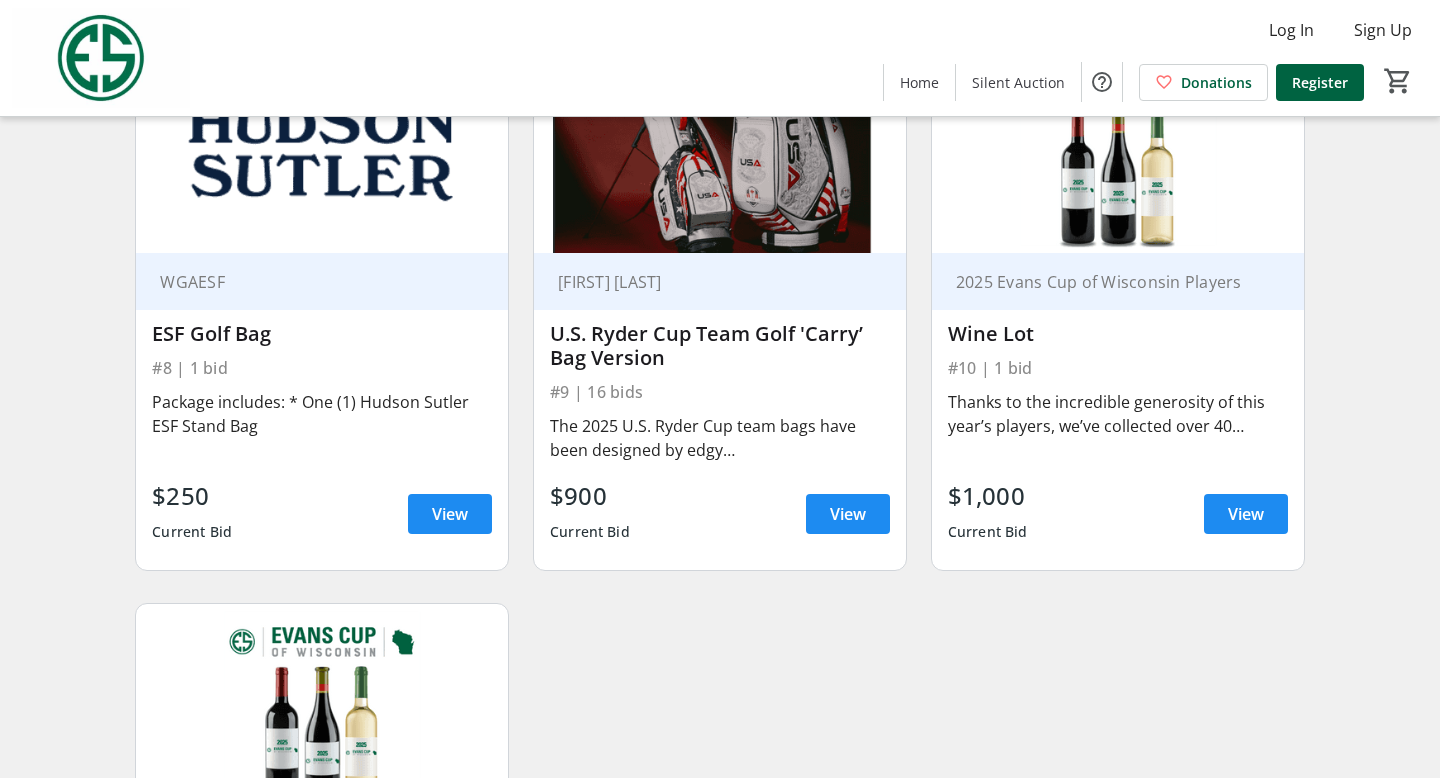scroll, scrollTop: 1255, scrollLeft: 0, axis: vertical 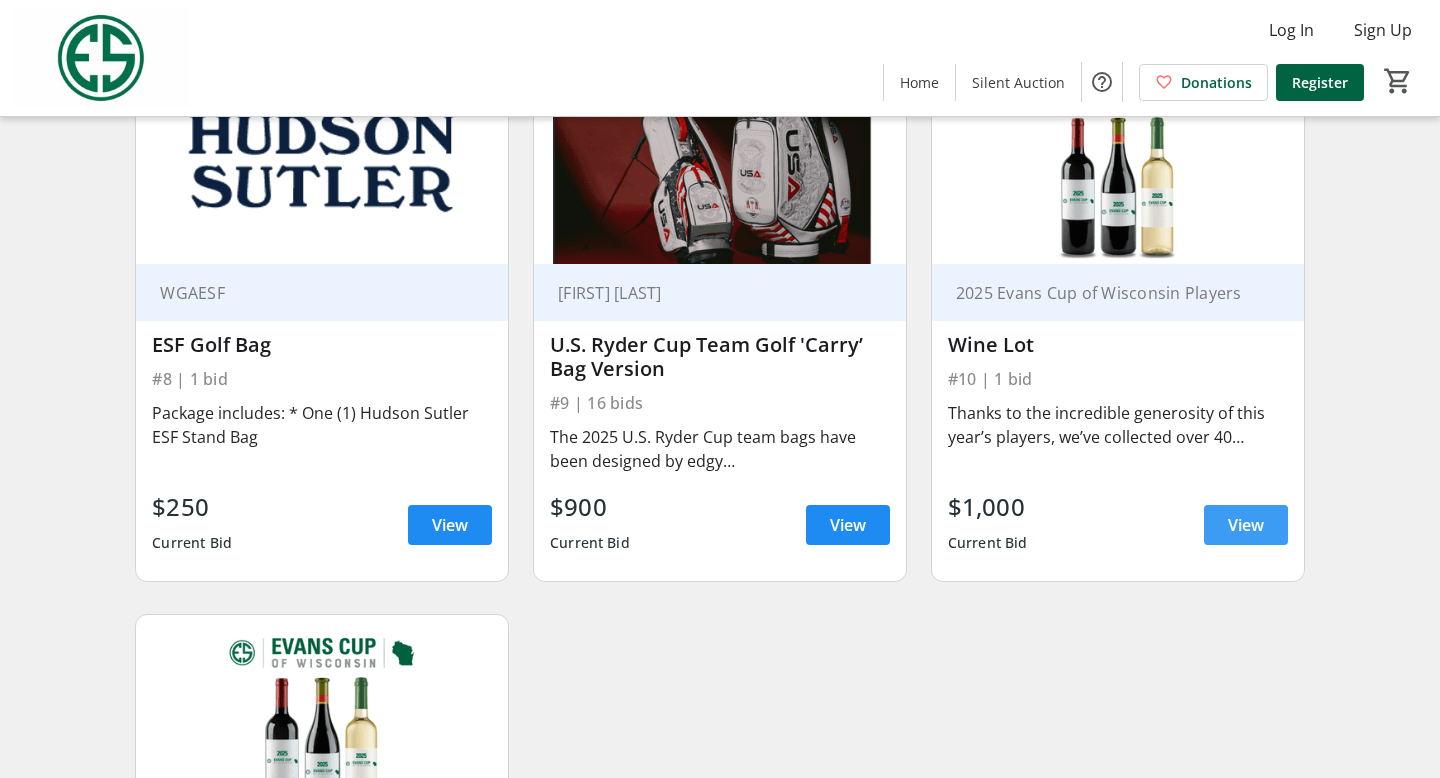 click on "View" at bounding box center [1246, 525] 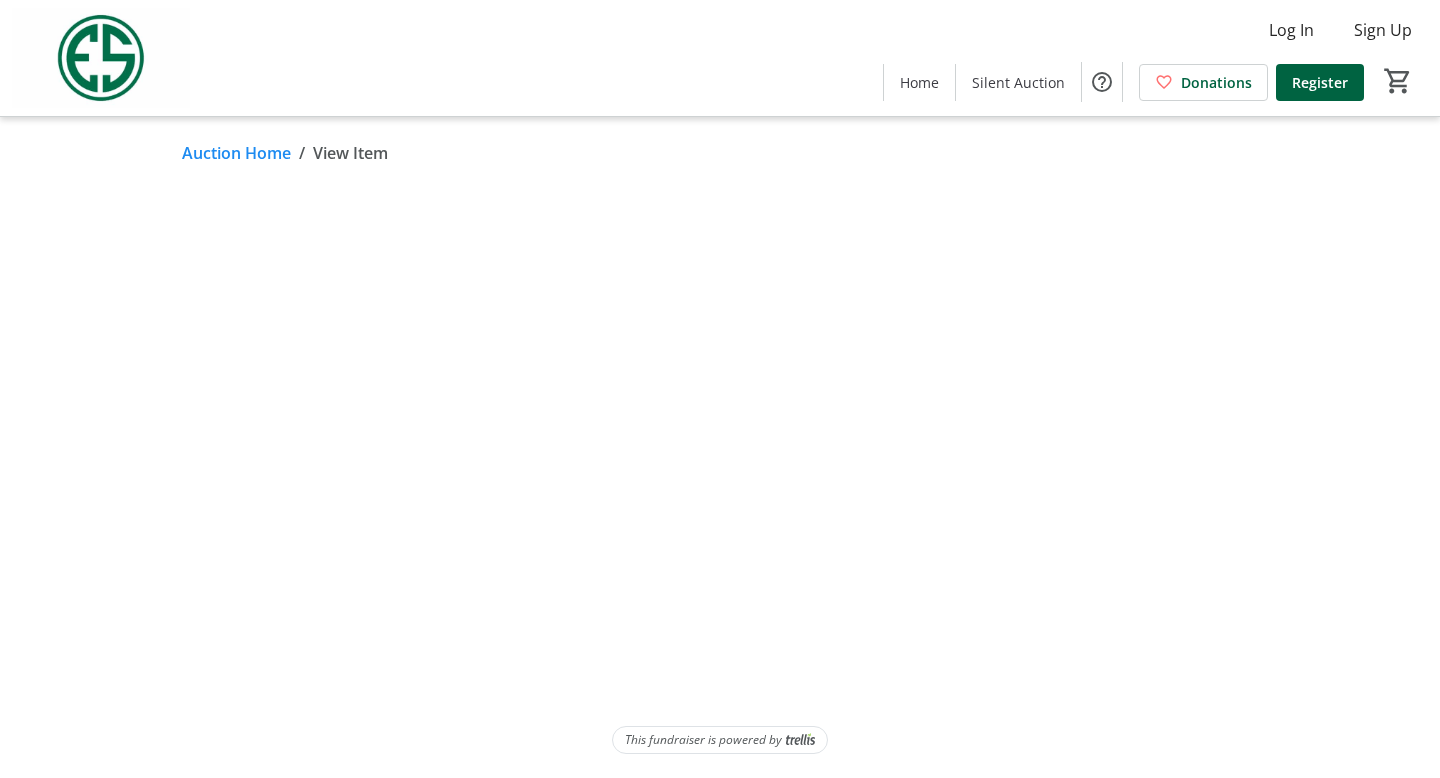 scroll, scrollTop: 0, scrollLeft: 0, axis: both 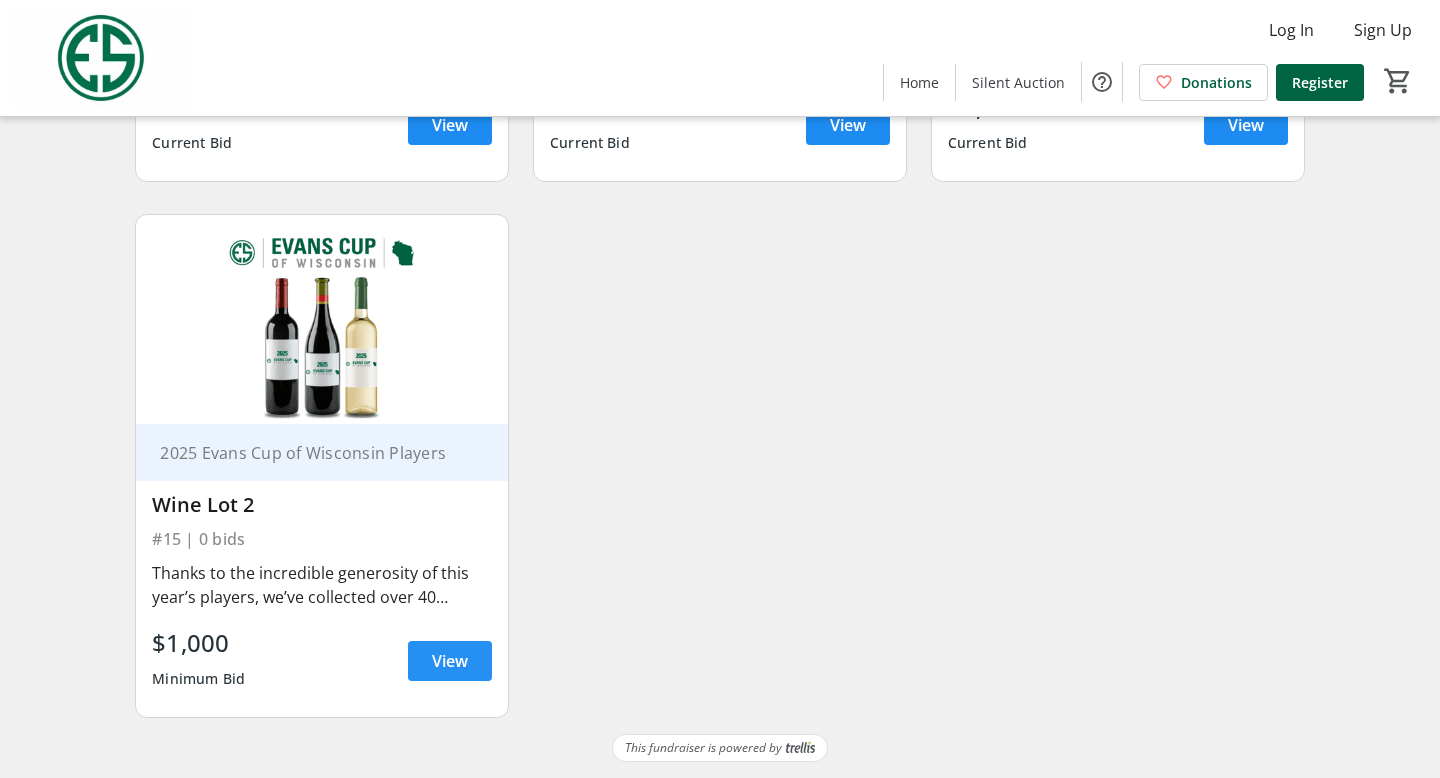 click on "View" at bounding box center [450, 661] 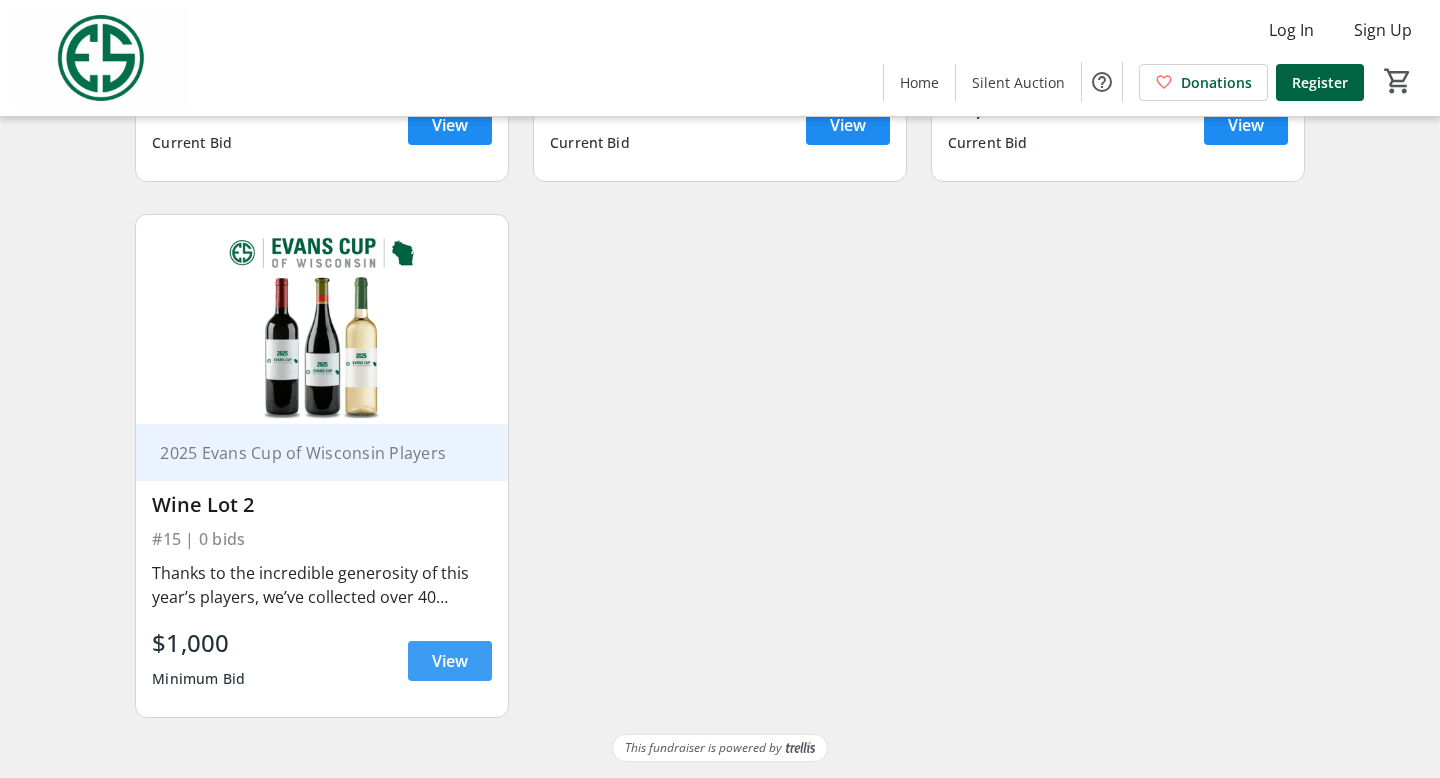 scroll, scrollTop: 0, scrollLeft: 0, axis: both 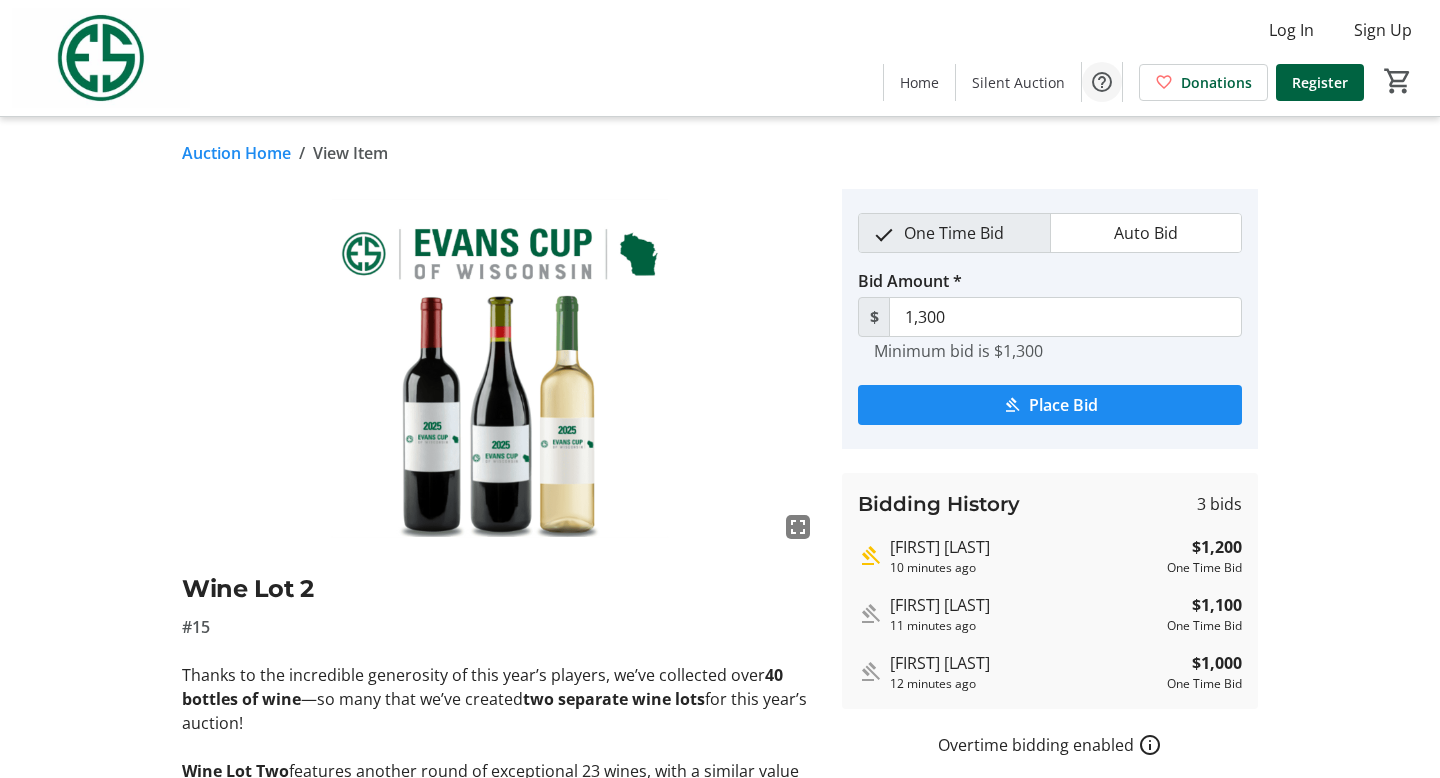 type on "1,400" 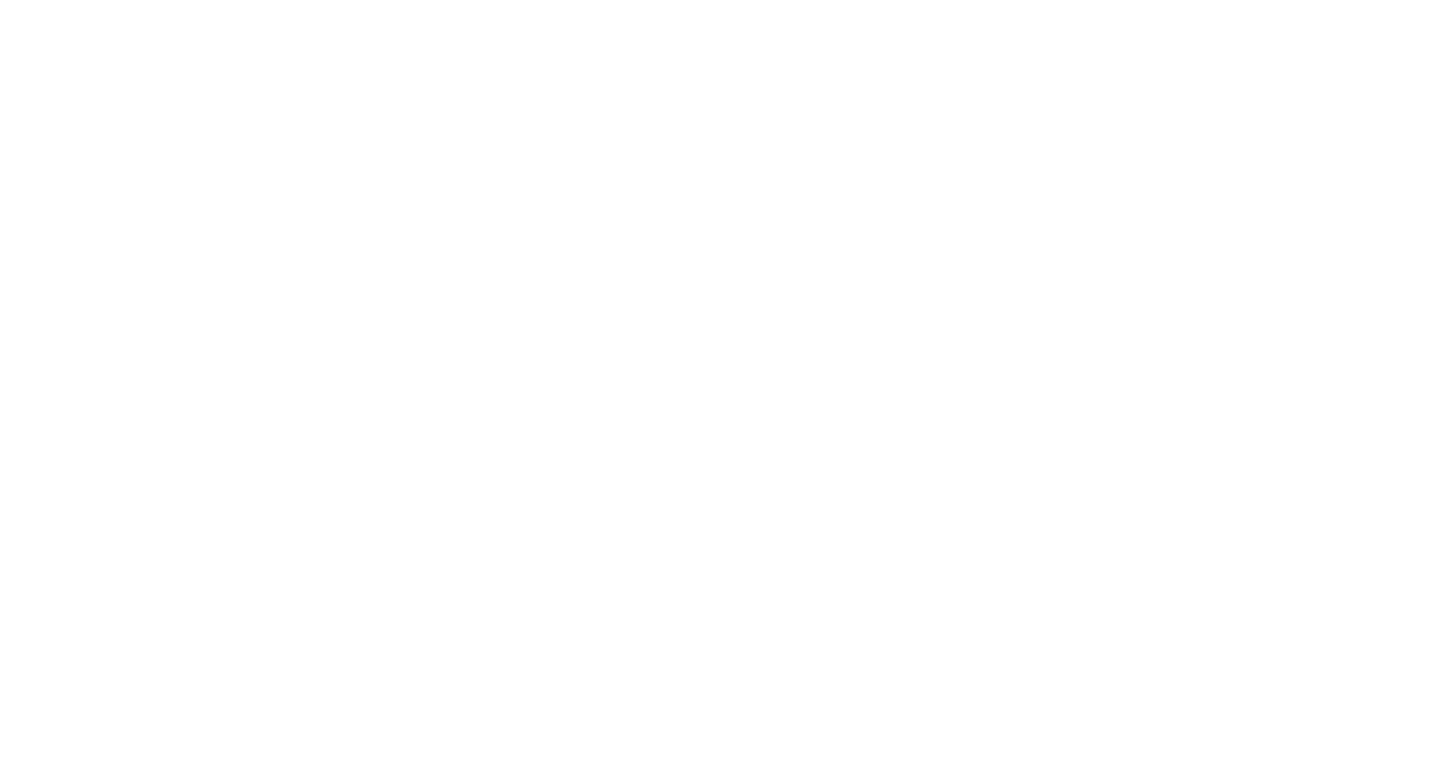 scroll, scrollTop: 0, scrollLeft: 0, axis: both 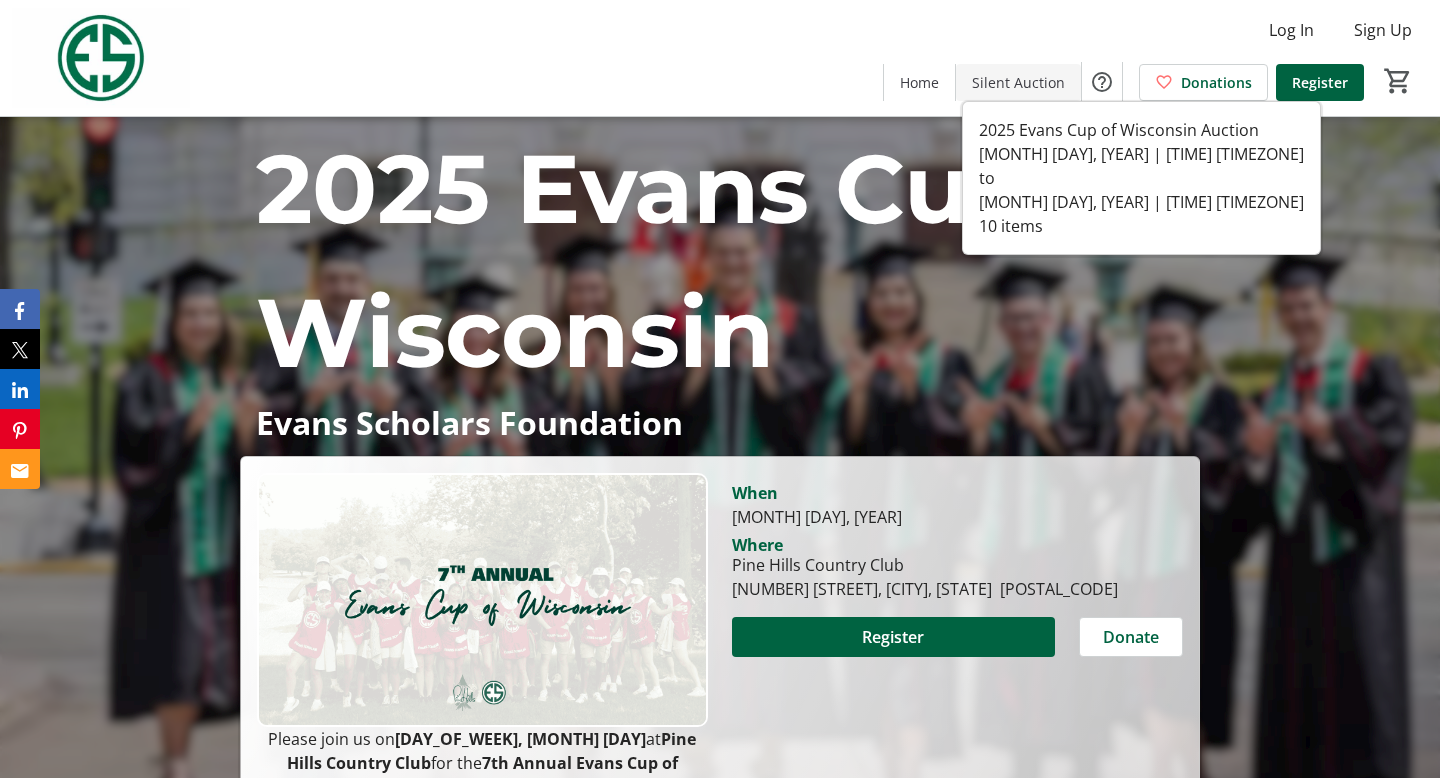 click on "Silent Auction" 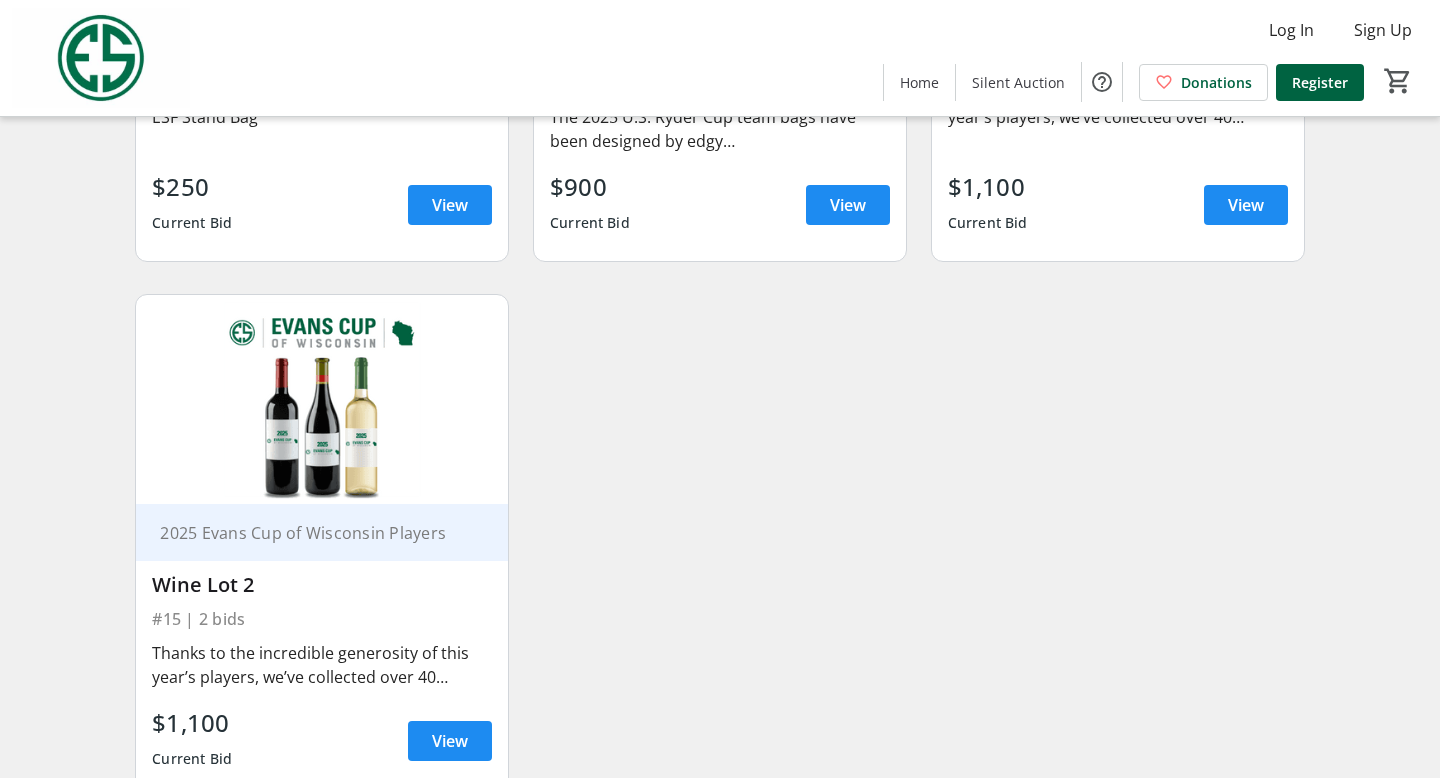 scroll, scrollTop: 1655, scrollLeft: 0, axis: vertical 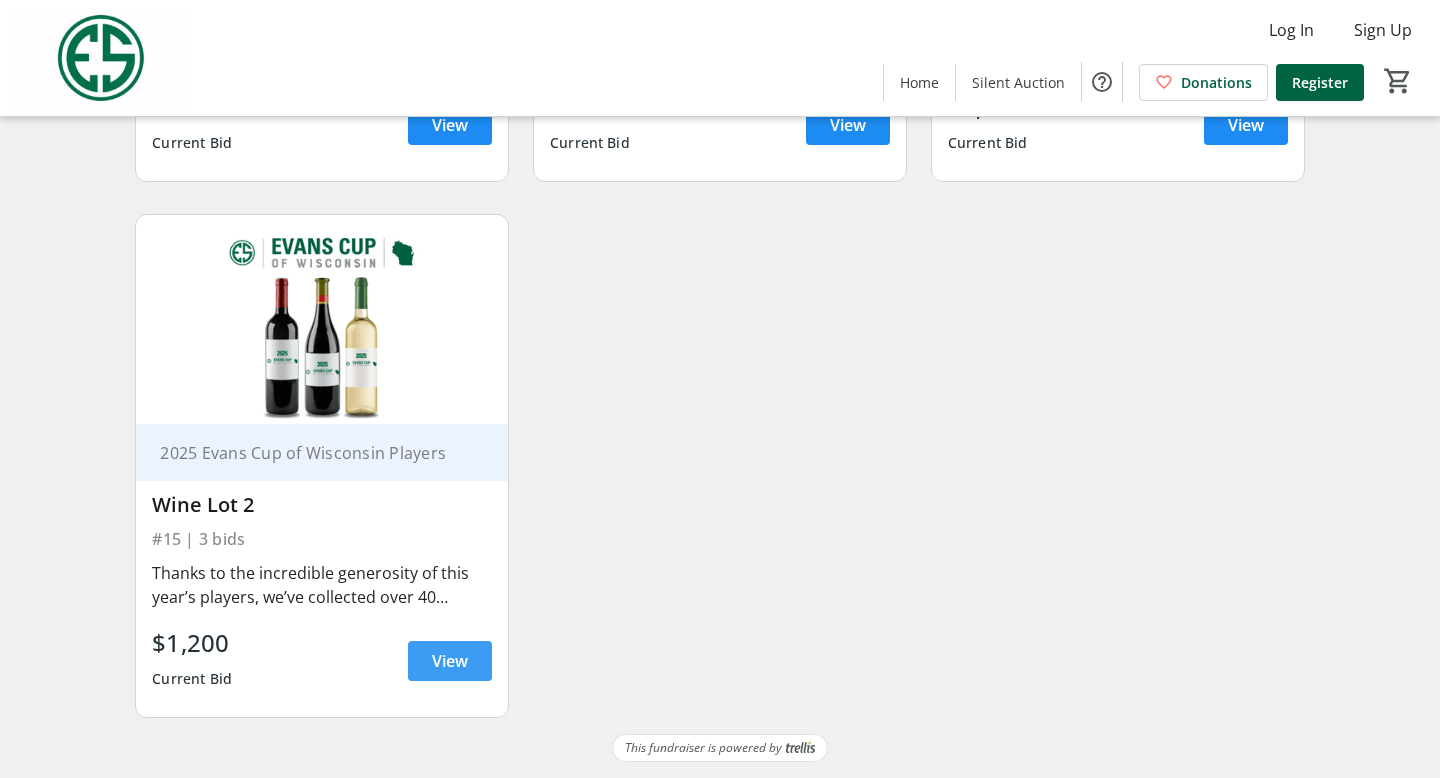 click on "View" at bounding box center (450, 661) 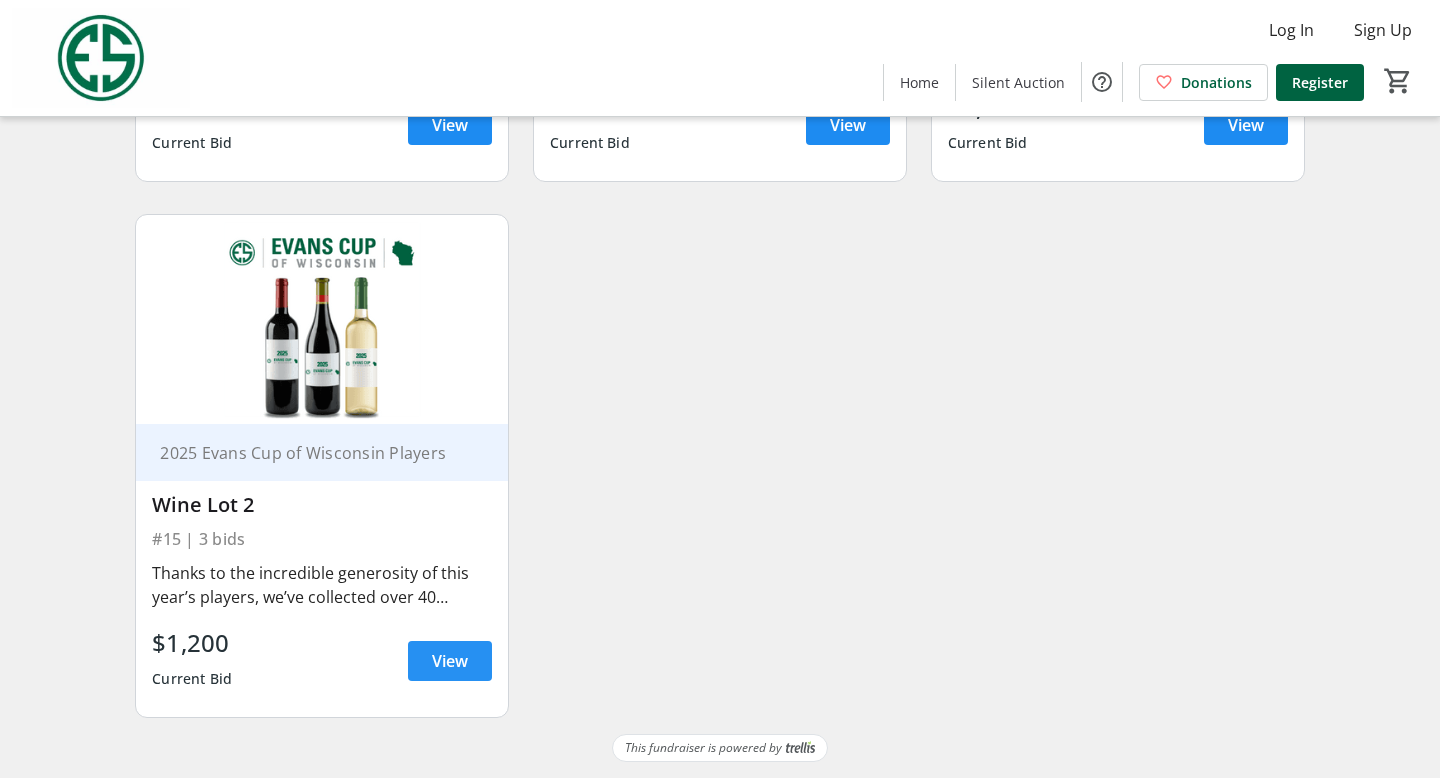 scroll, scrollTop: 0, scrollLeft: 0, axis: both 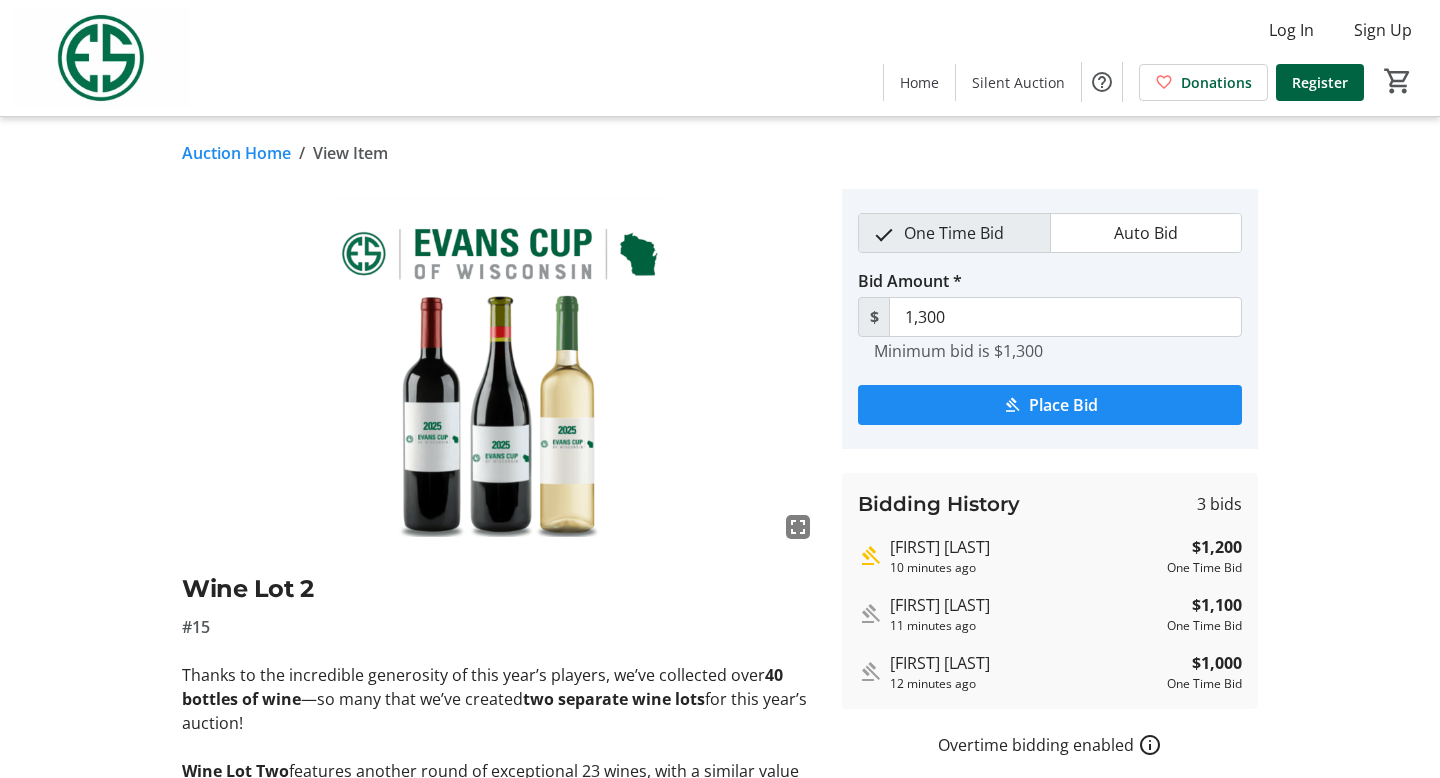 type on "1,400" 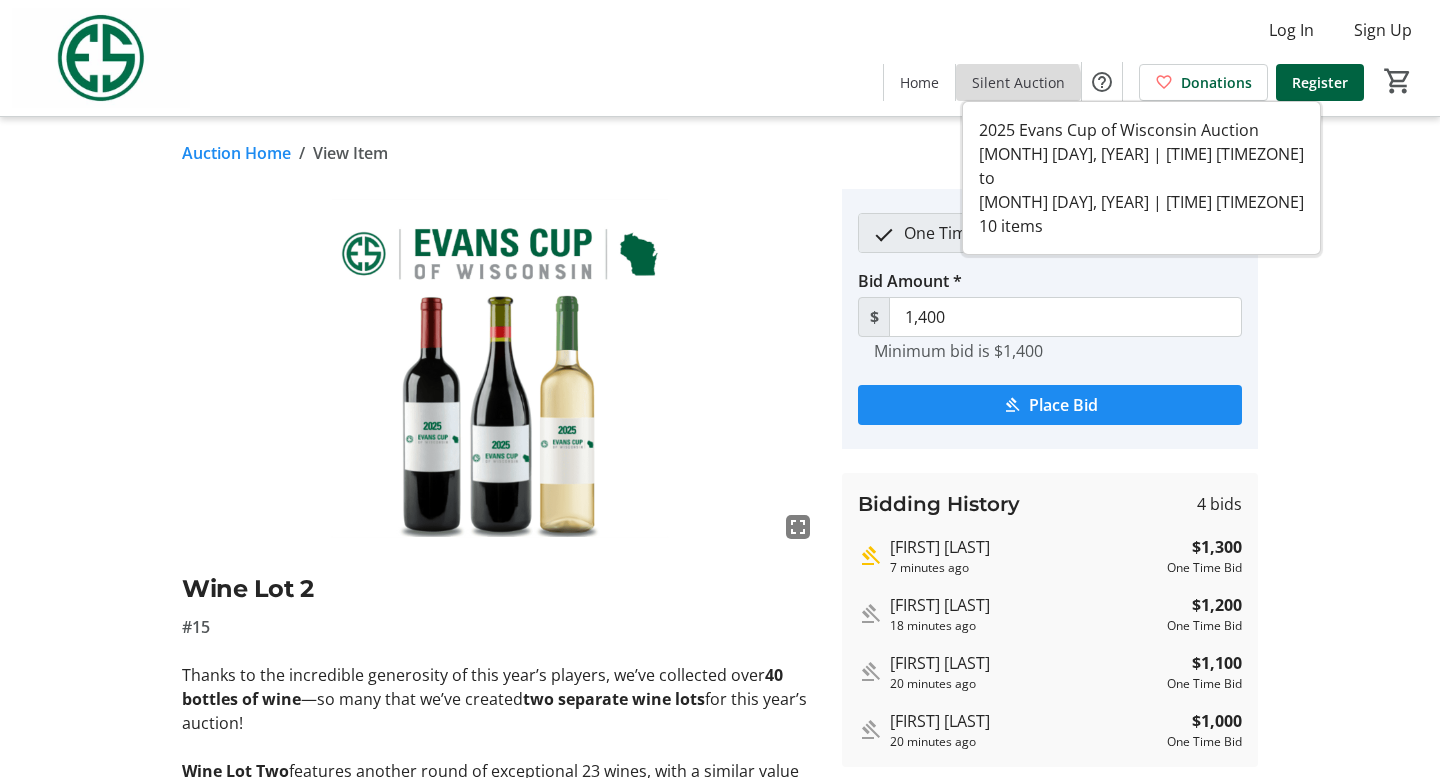 click 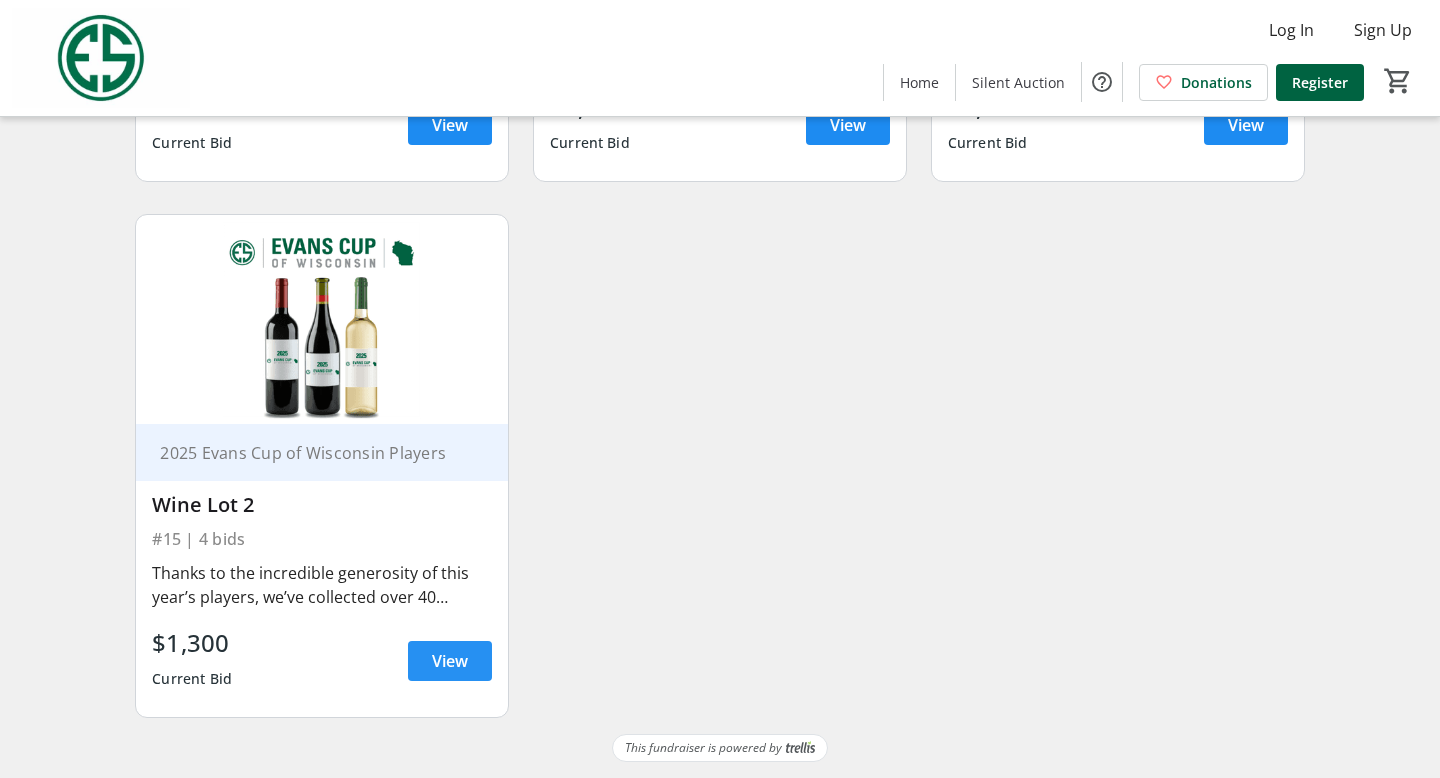 click at bounding box center [450, 661] 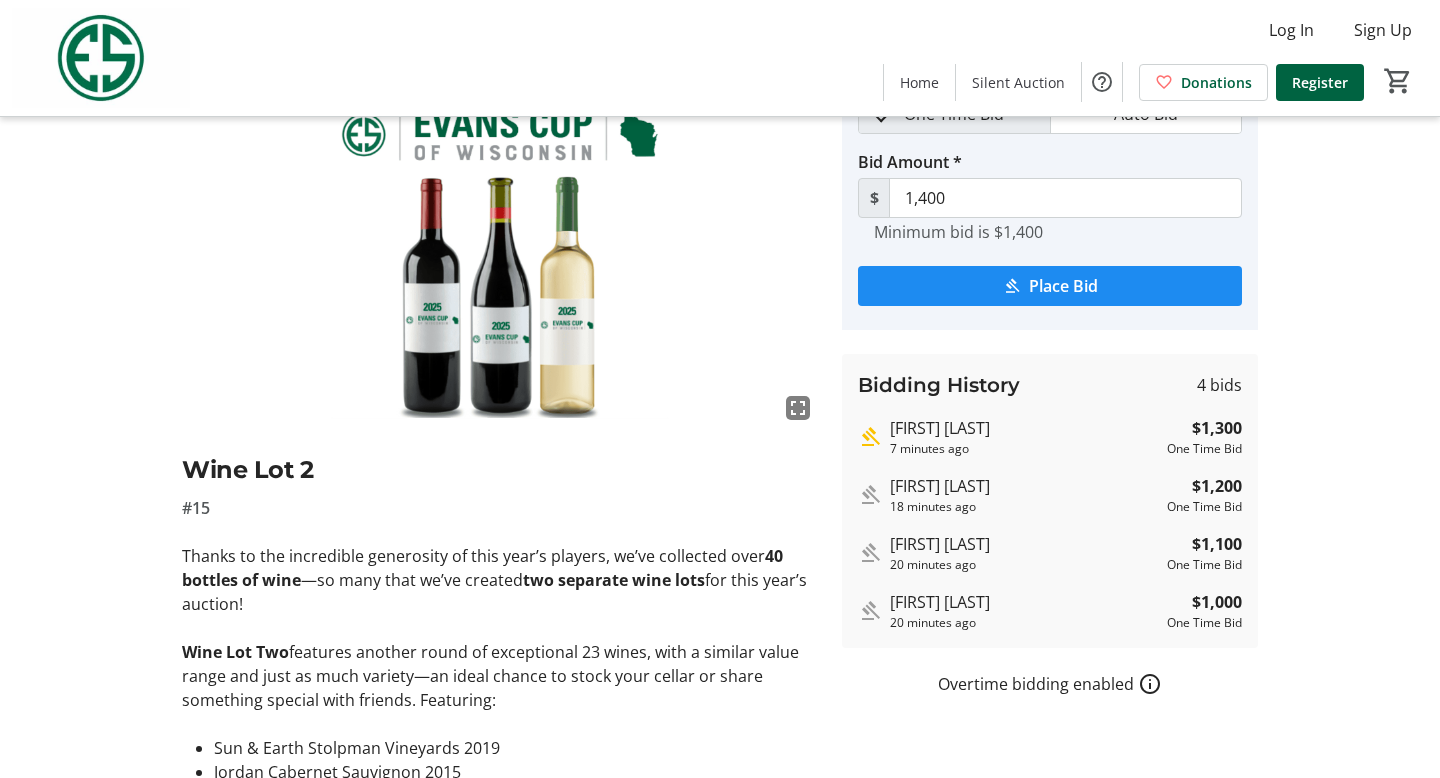 scroll, scrollTop: 121, scrollLeft: 0, axis: vertical 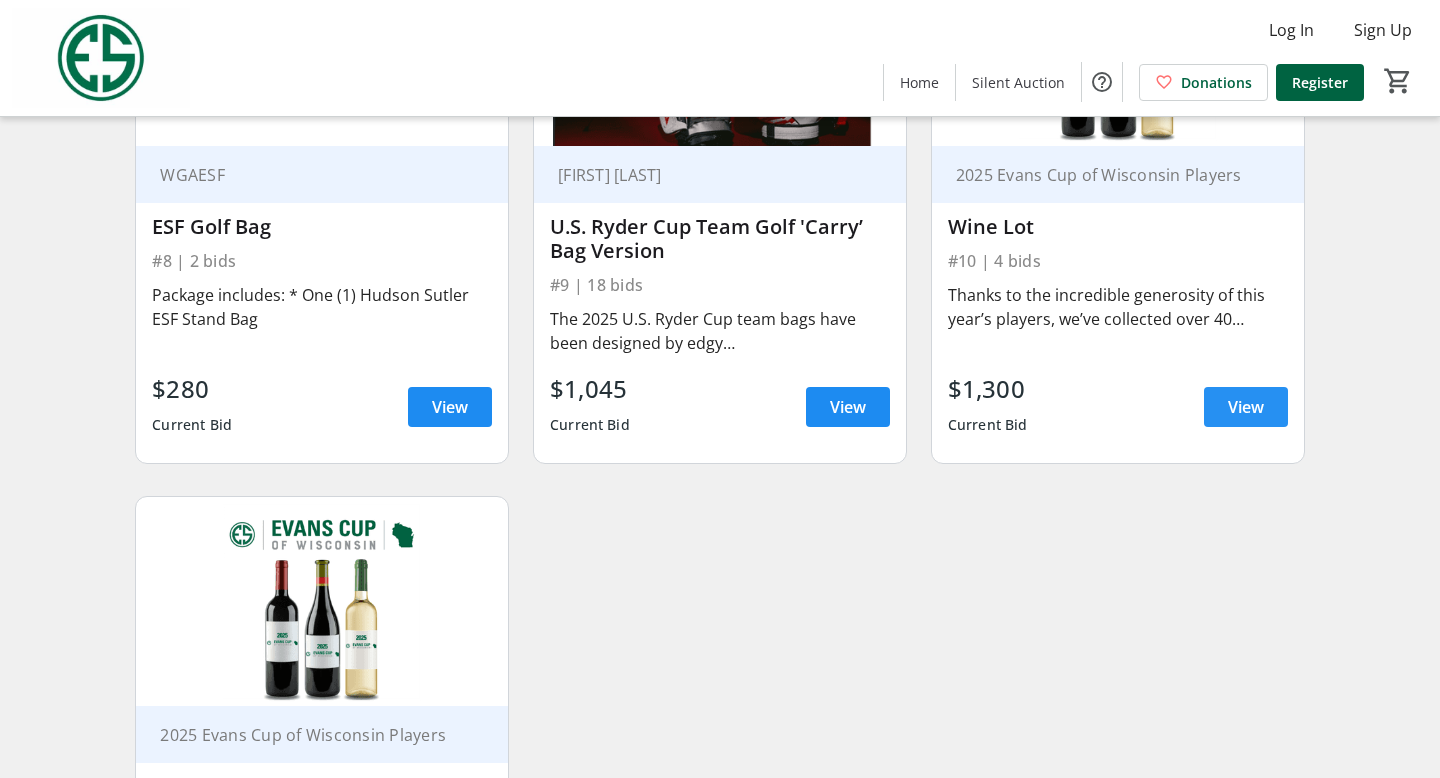 click on "View" at bounding box center (1246, 407) 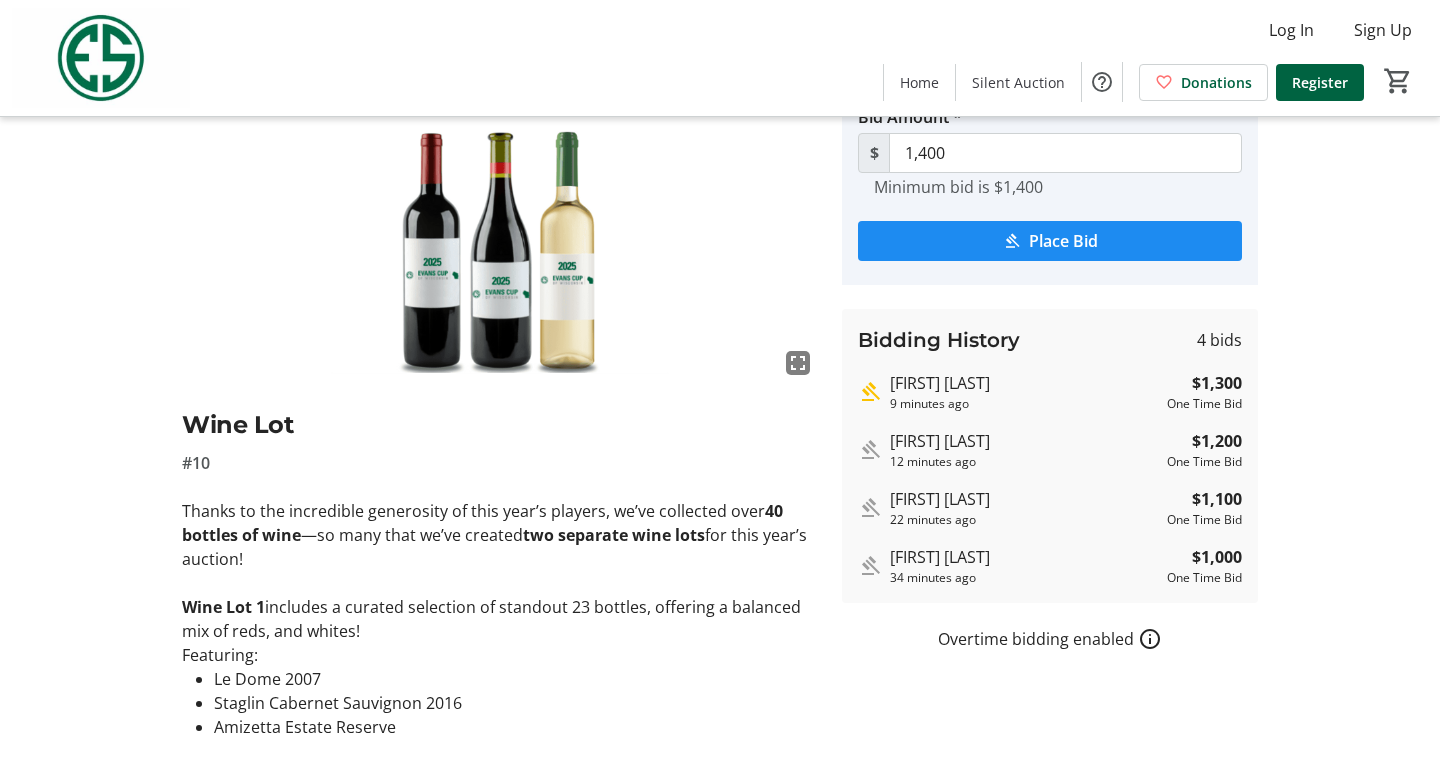scroll, scrollTop: 297, scrollLeft: 0, axis: vertical 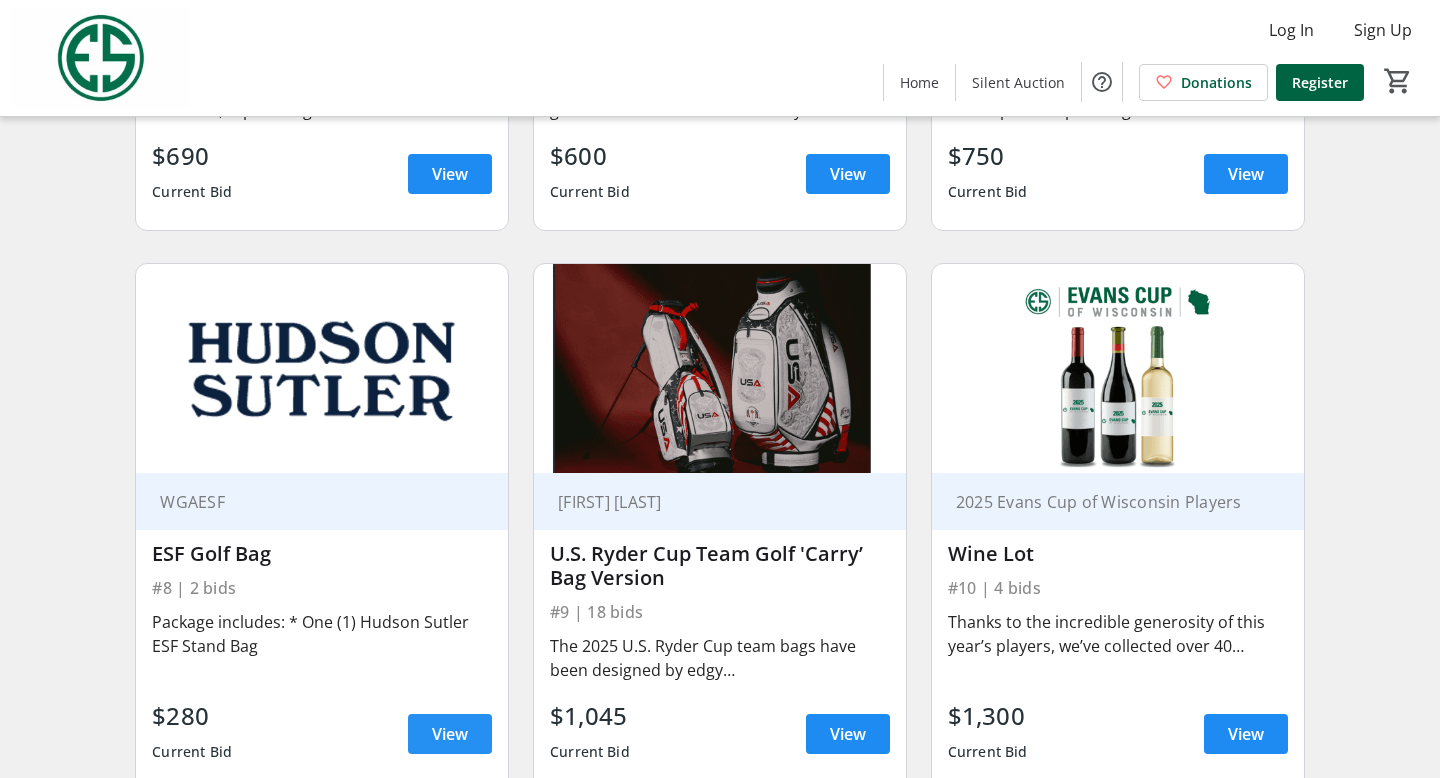 click on "View" at bounding box center (450, 734) 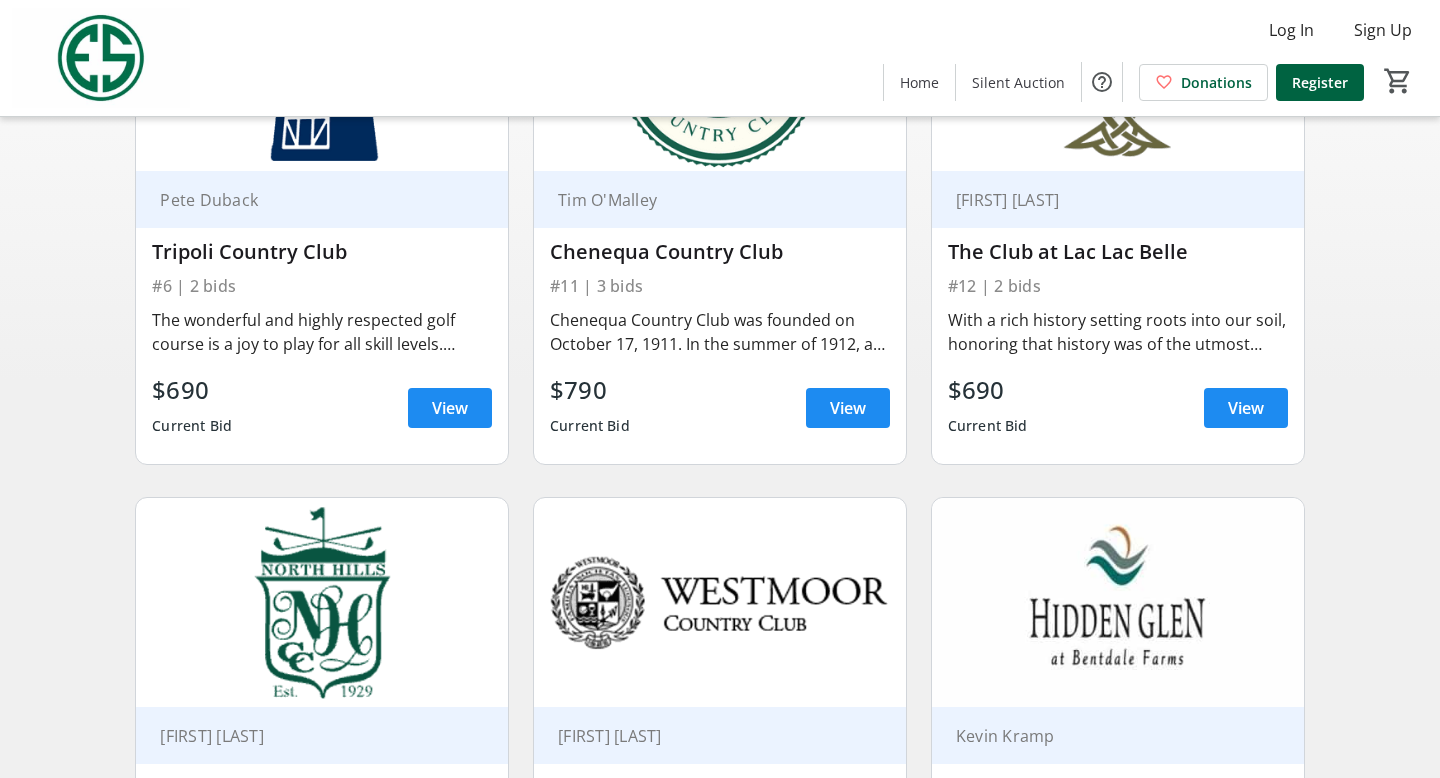 scroll, scrollTop: 213, scrollLeft: 0, axis: vertical 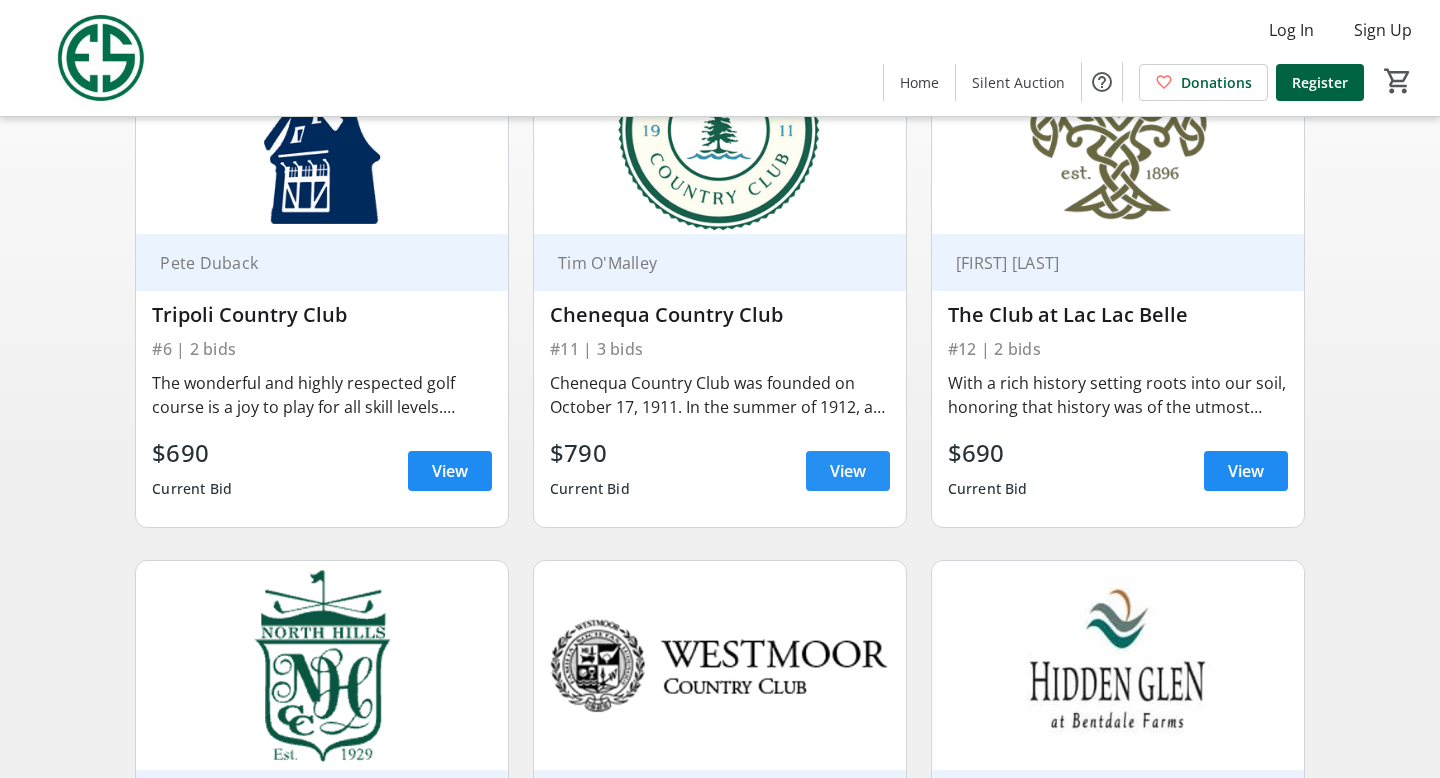click at bounding box center [848, 471] 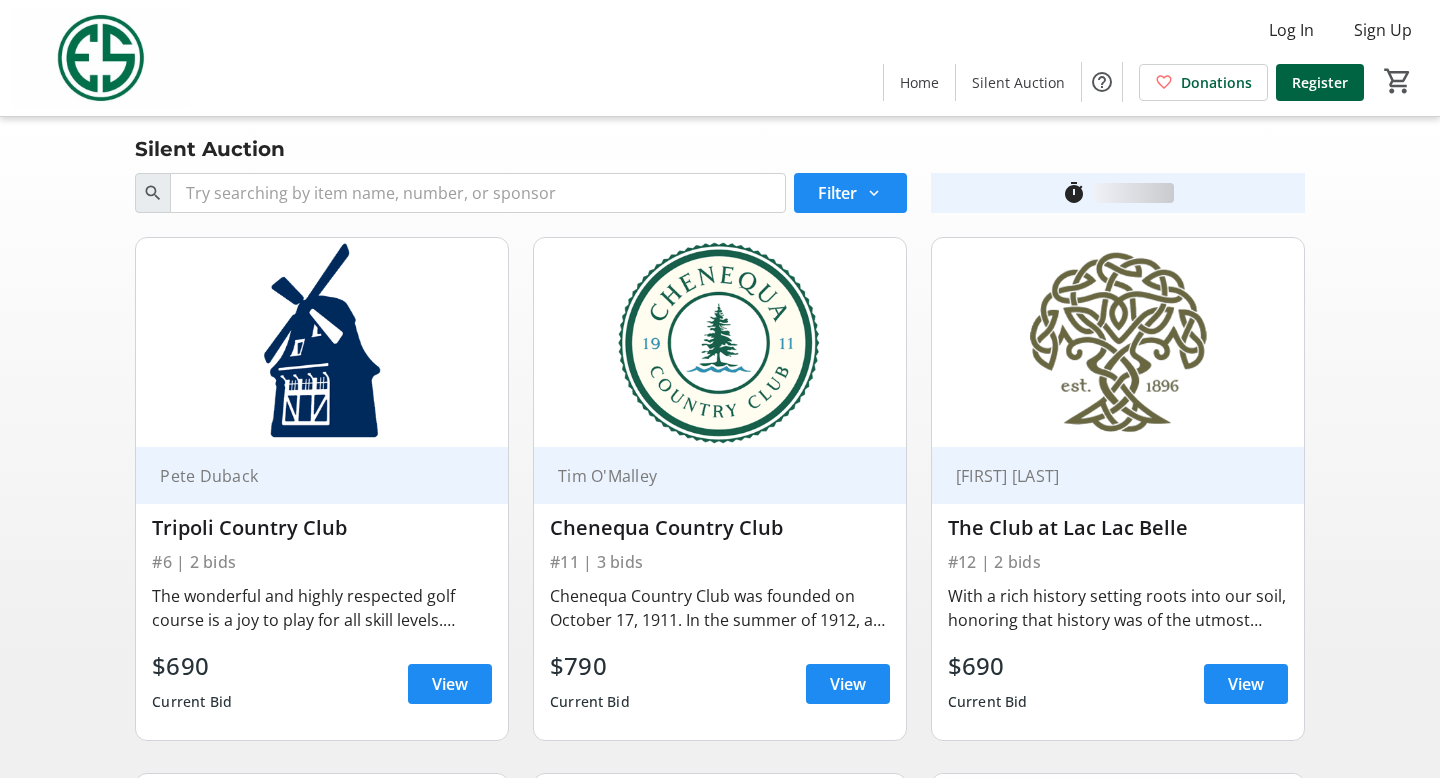 scroll, scrollTop: 213, scrollLeft: 0, axis: vertical 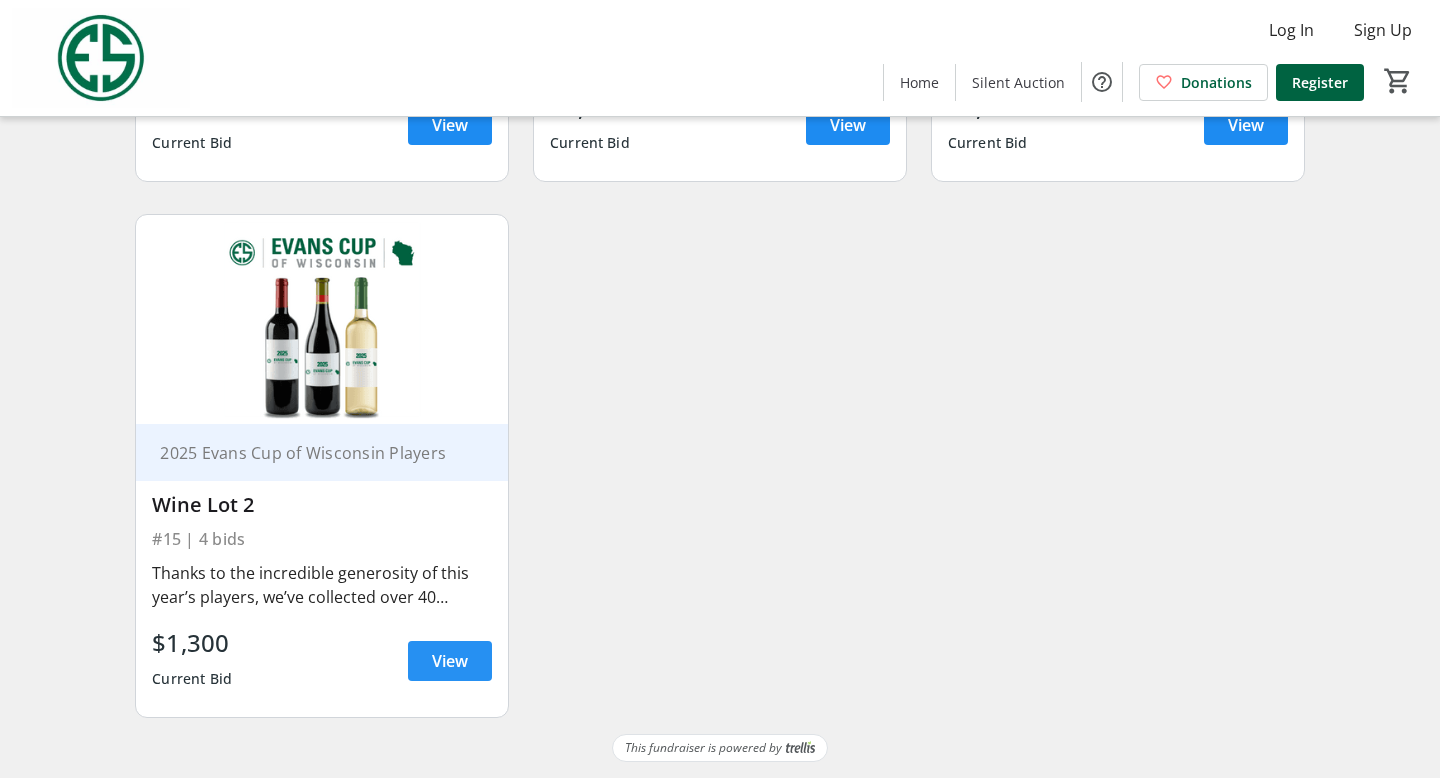 click on "View" at bounding box center (450, 661) 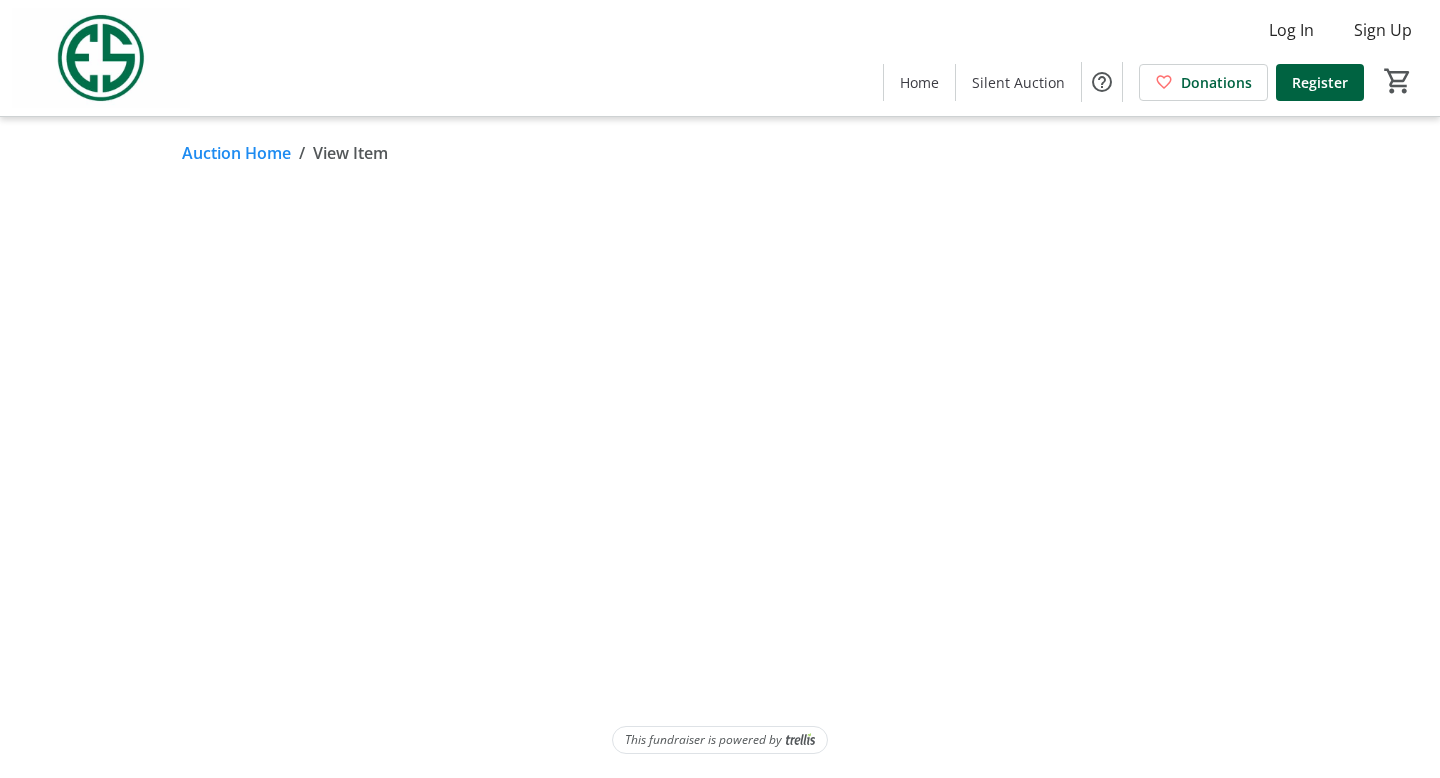 scroll, scrollTop: 0, scrollLeft: 0, axis: both 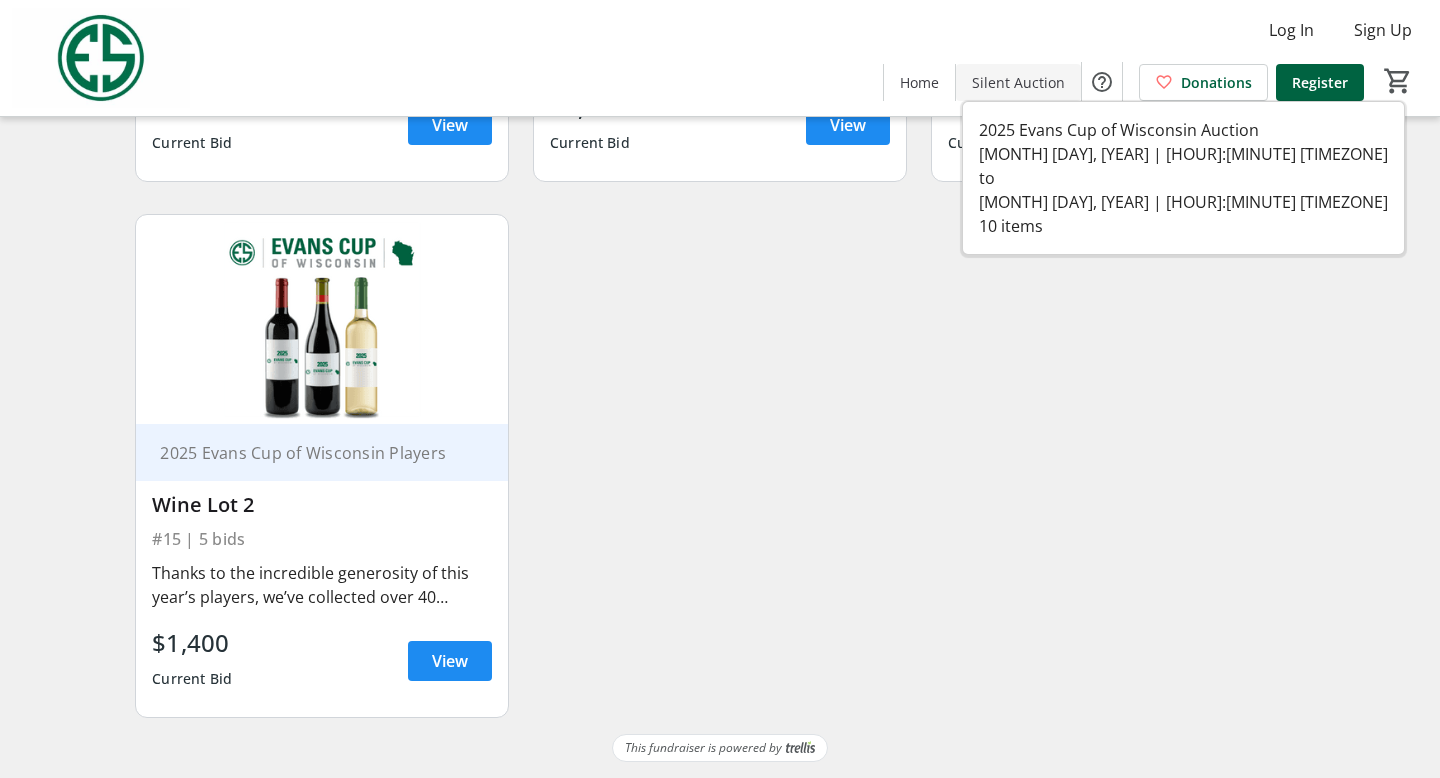 click on "Silent Auction" 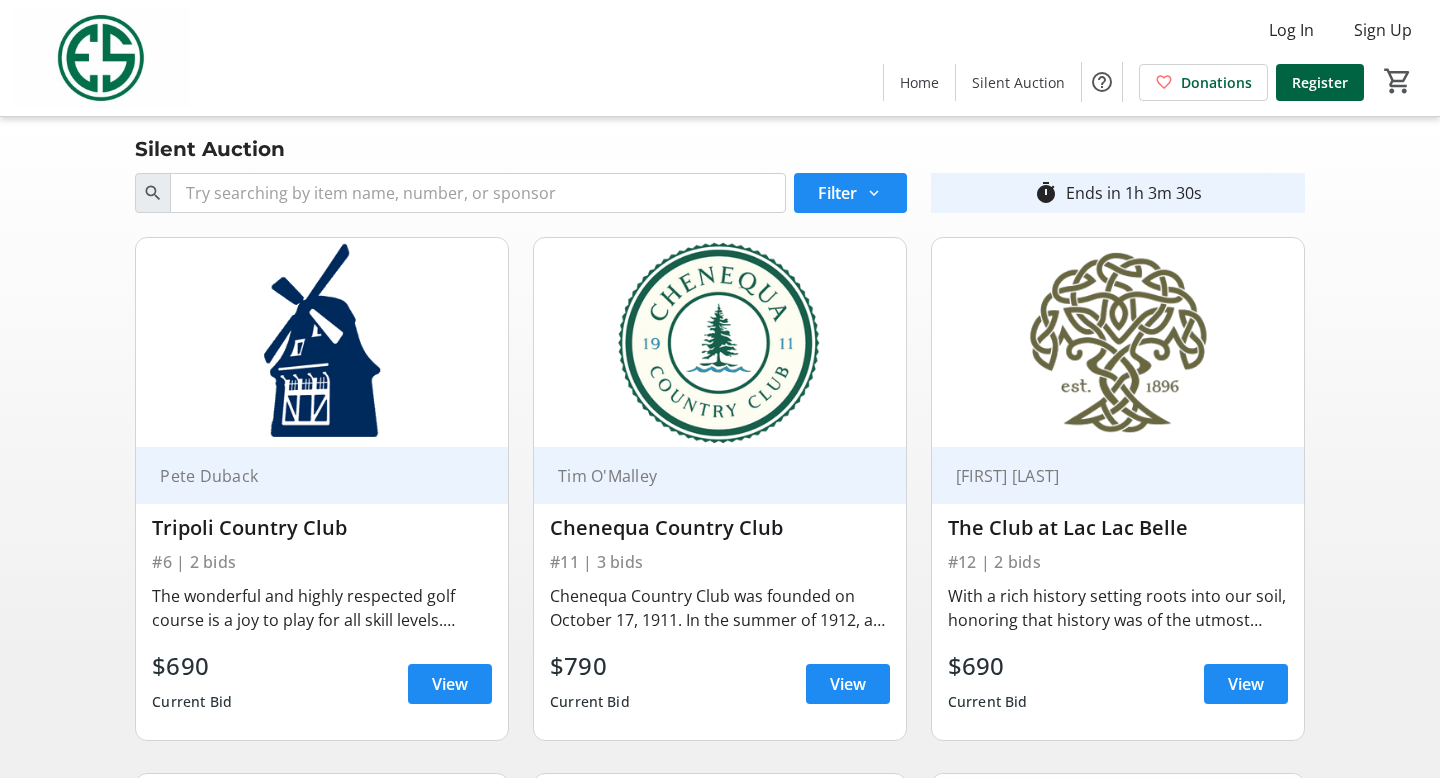 scroll, scrollTop: 0, scrollLeft: 0, axis: both 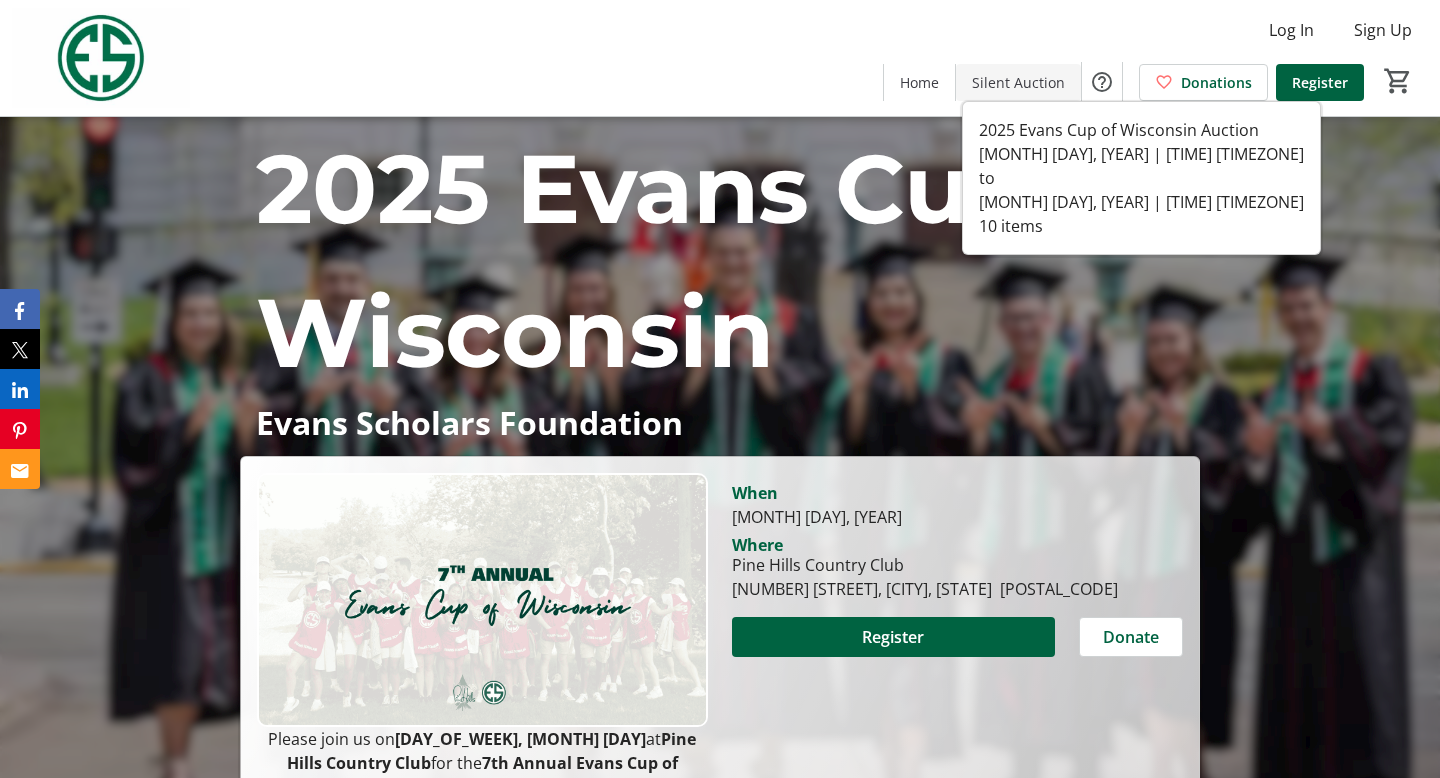click on "Silent Auction" 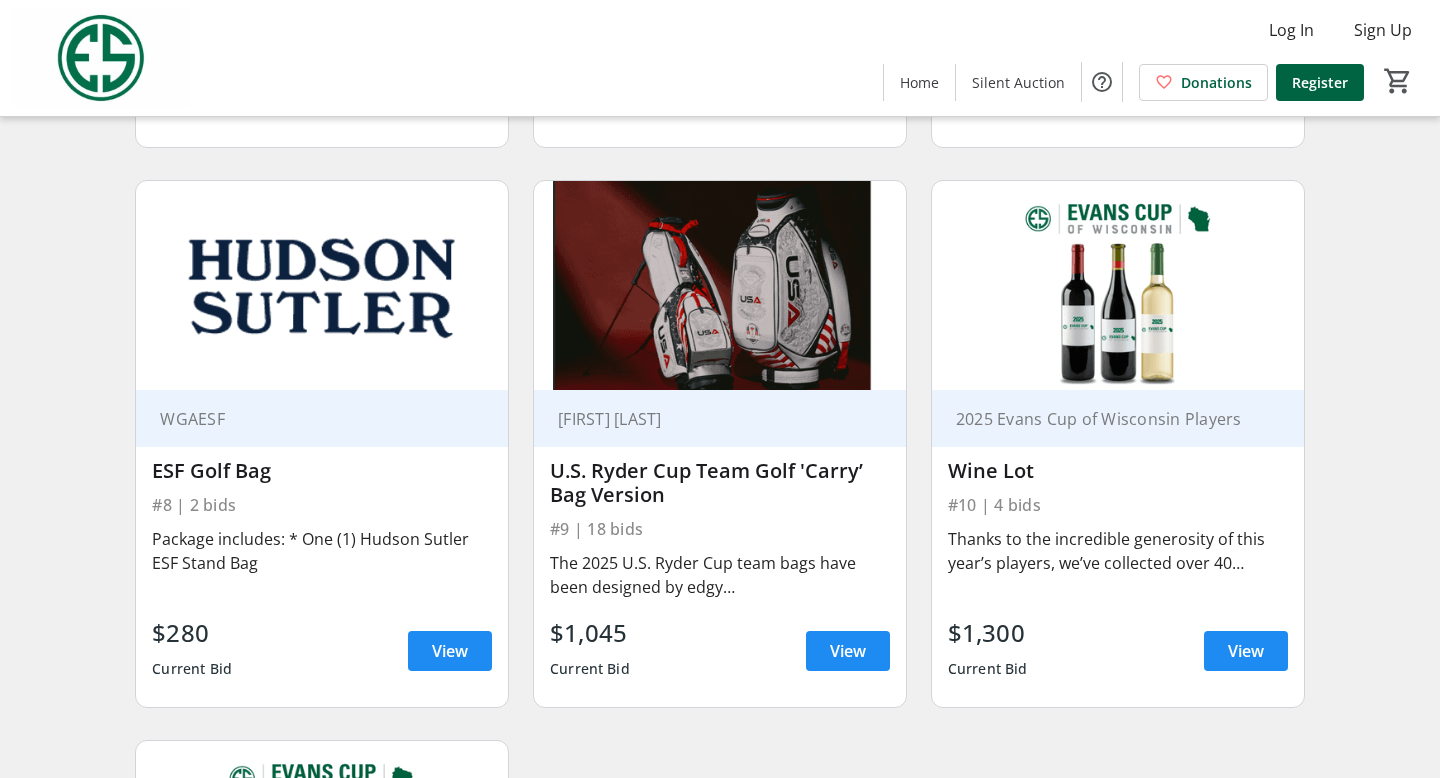 scroll, scrollTop: 1655, scrollLeft: 0, axis: vertical 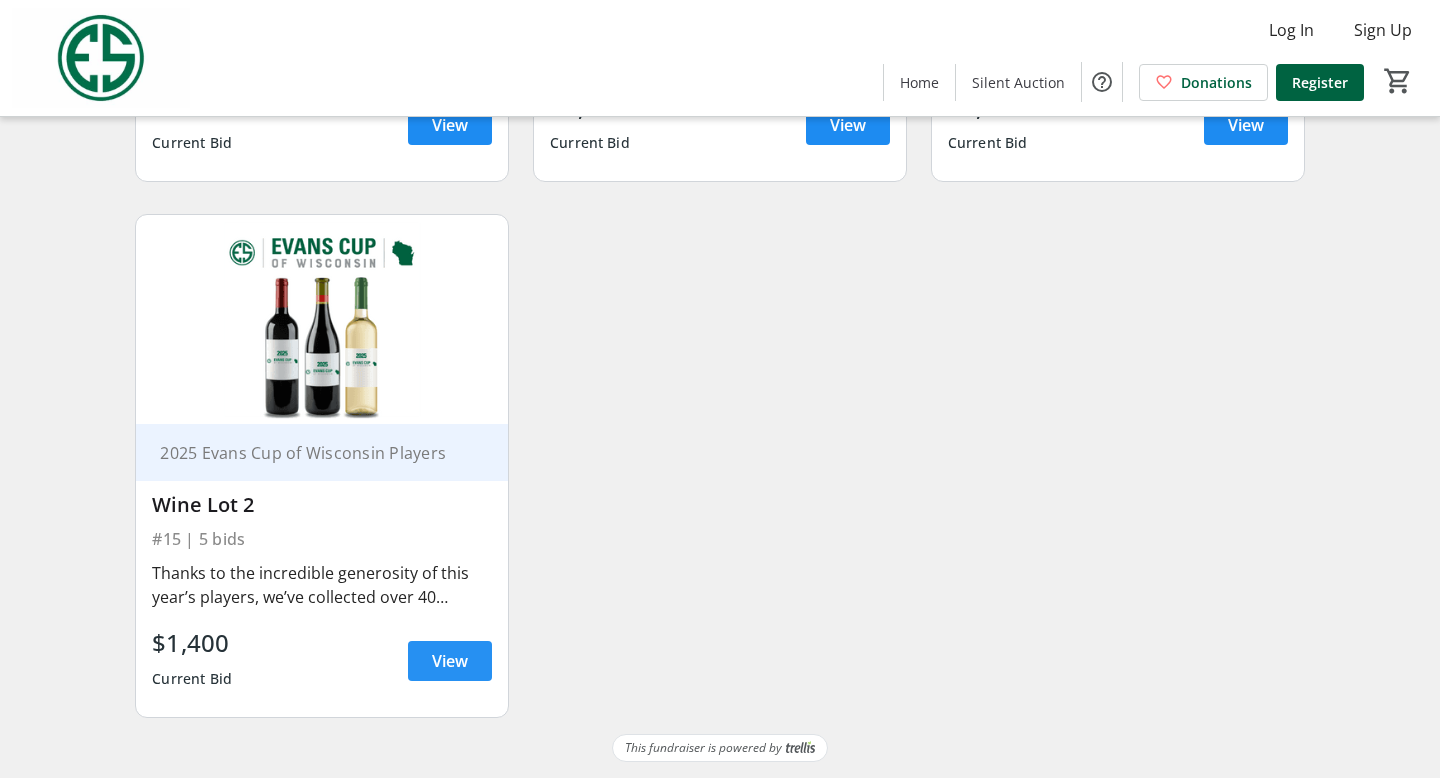 click on "View" at bounding box center (450, 661) 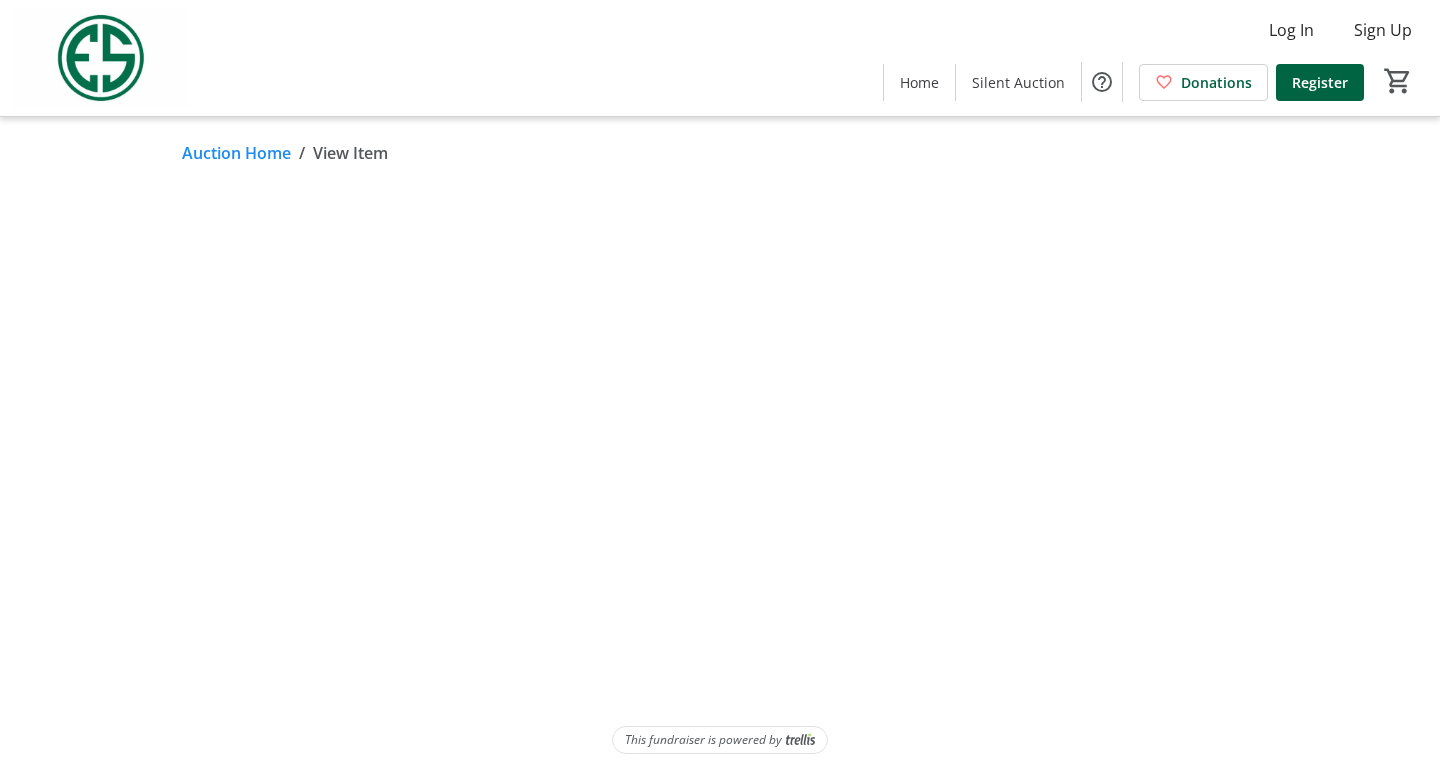 scroll, scrollTop: 0, scrollLeft: 0, axis: both 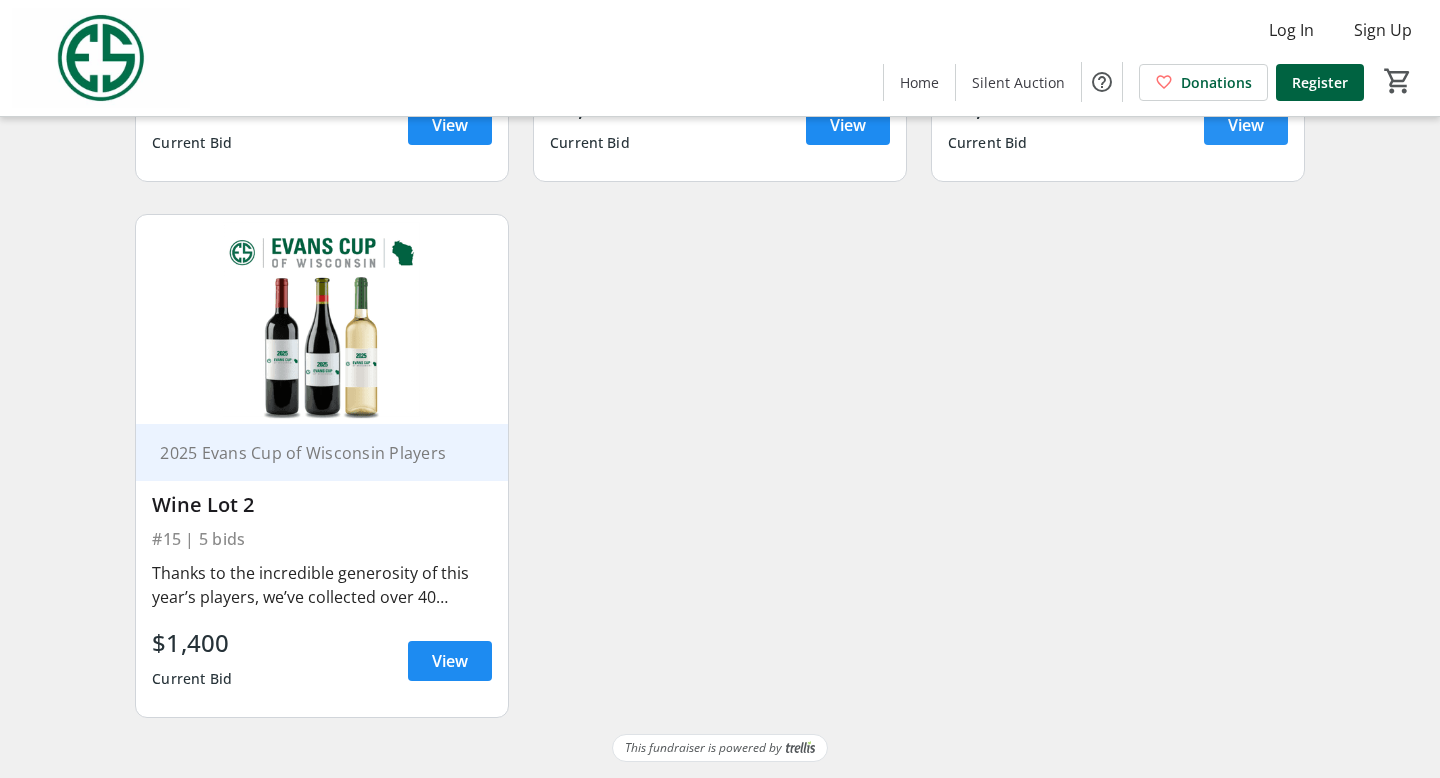 click at bounding box center [1246, 125] 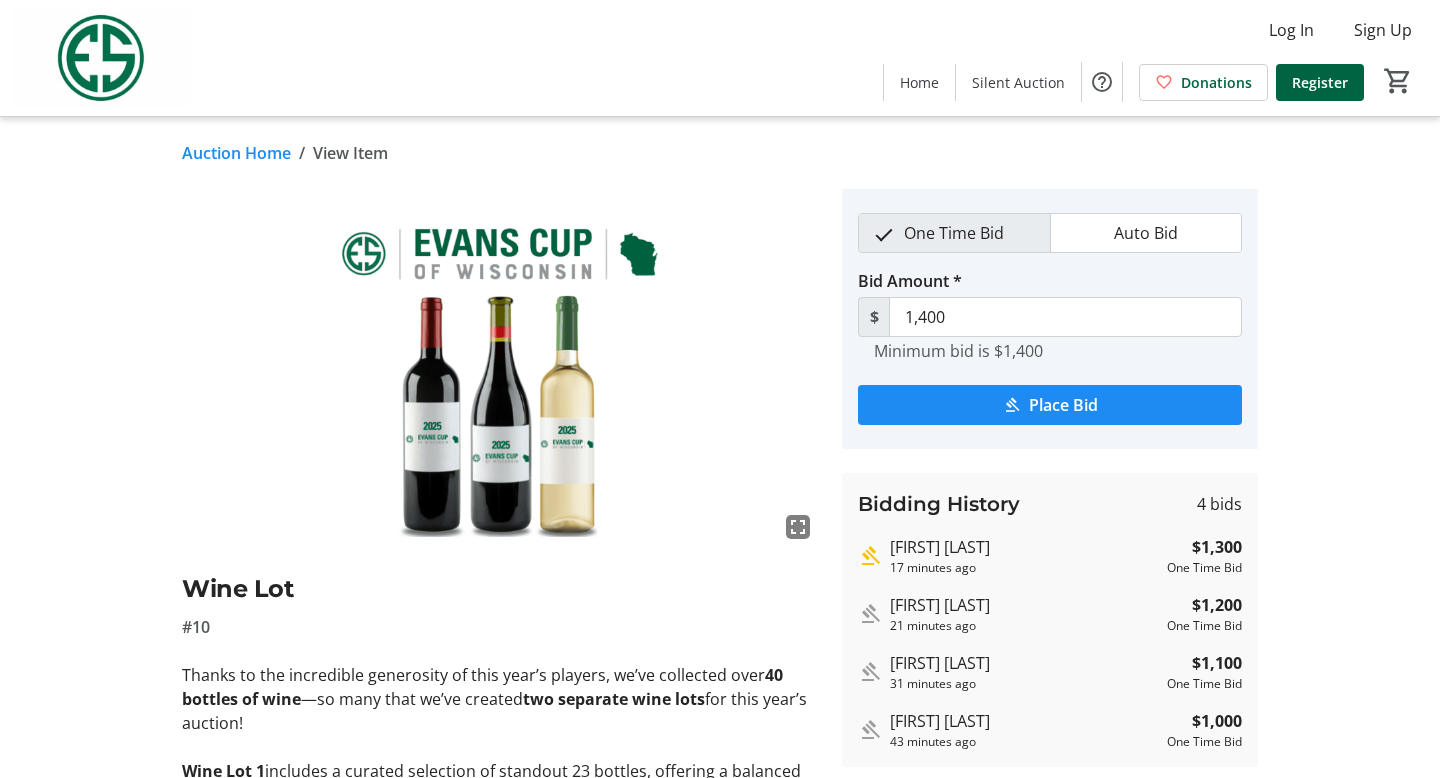 scroll, scrollTop: 265, scrollLeft: 0, axis: vertical 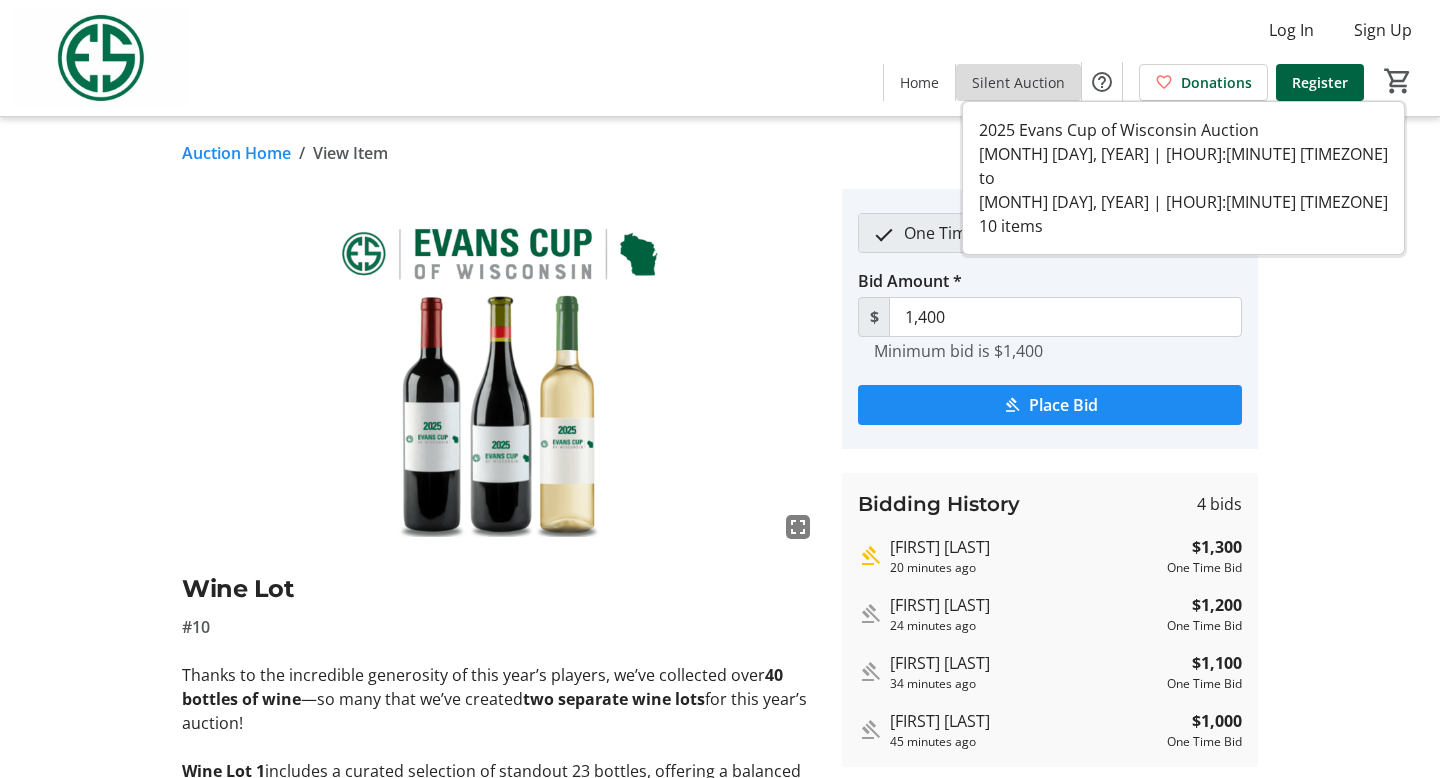 click on "Silent Auction" 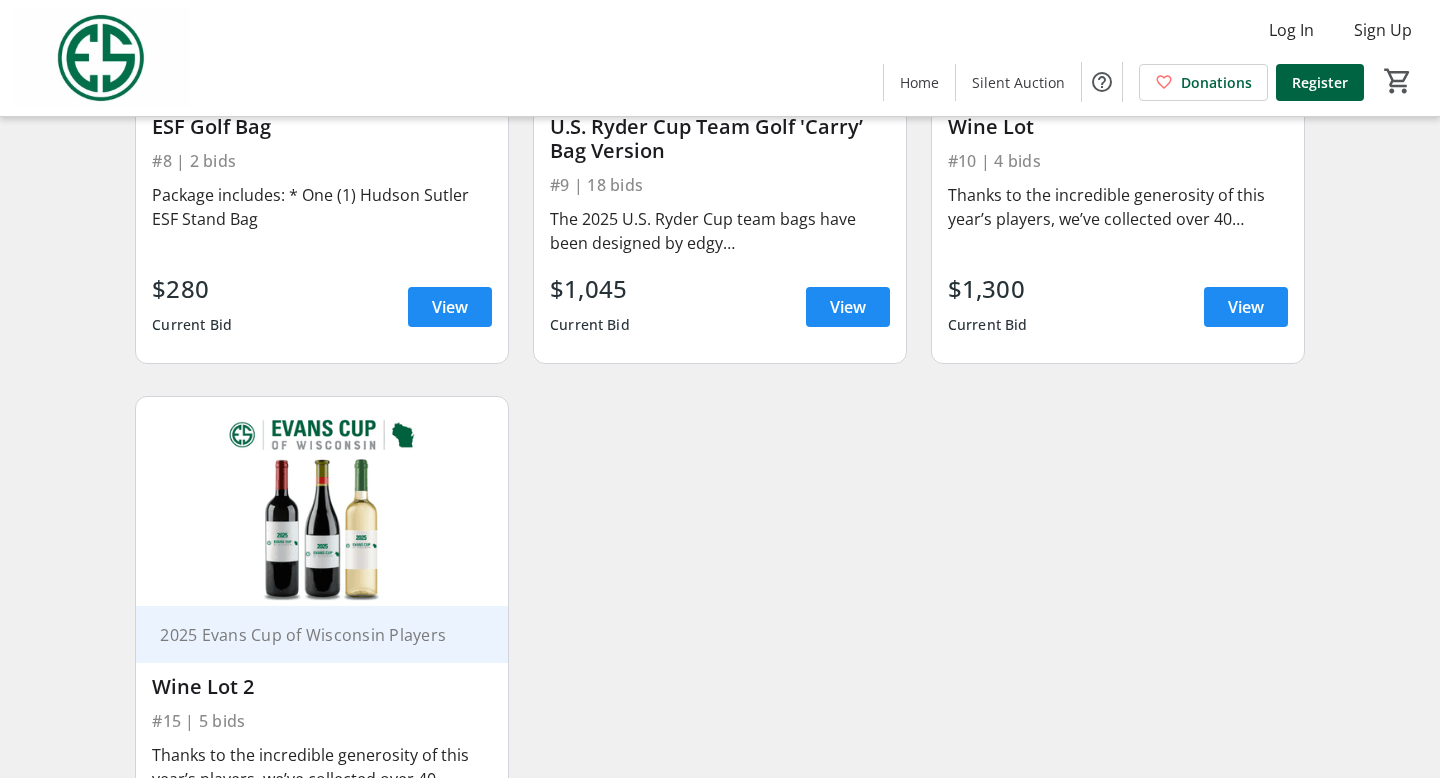 scroll, scrollTop: 1655, scrollLeft: 0, axis: vertical 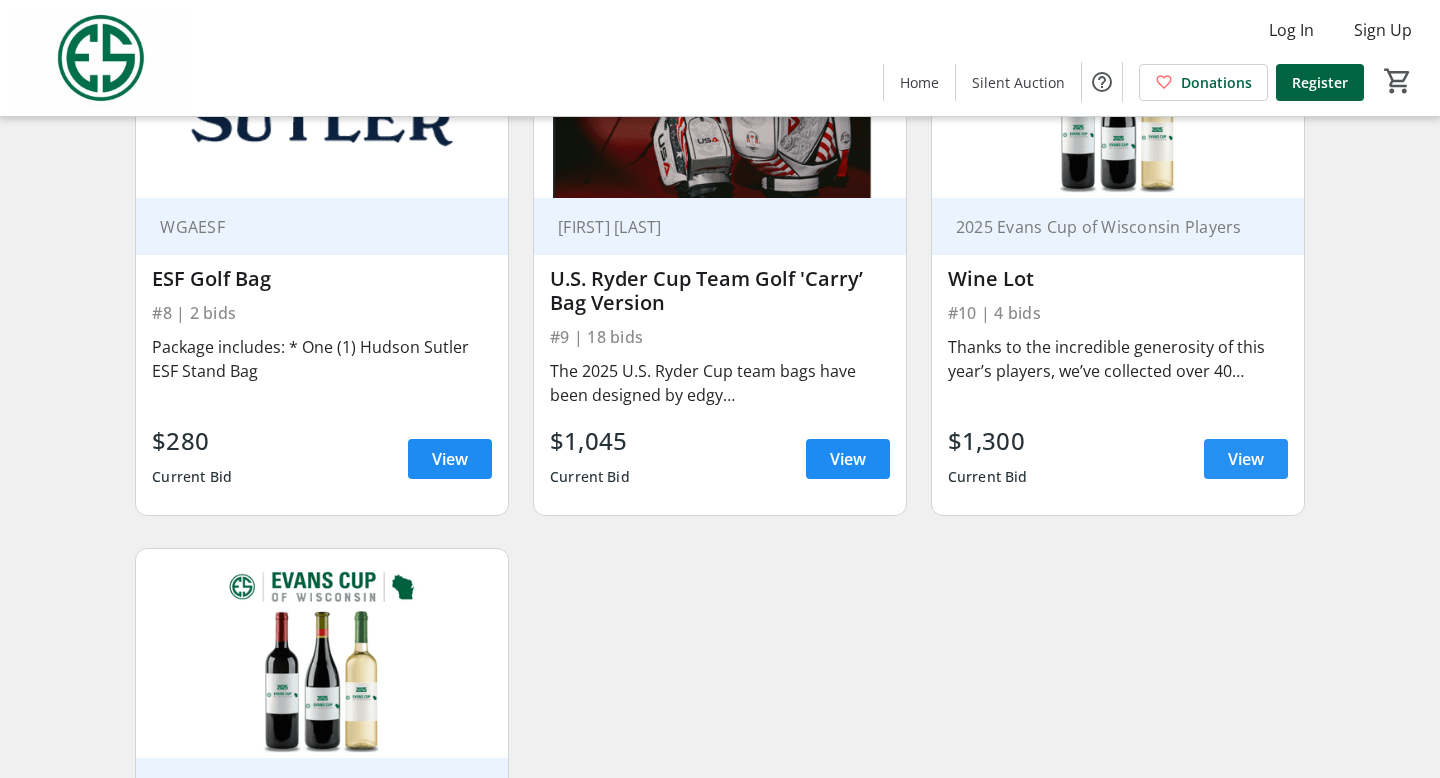 click on "View" at bounding box center (1246, 459) 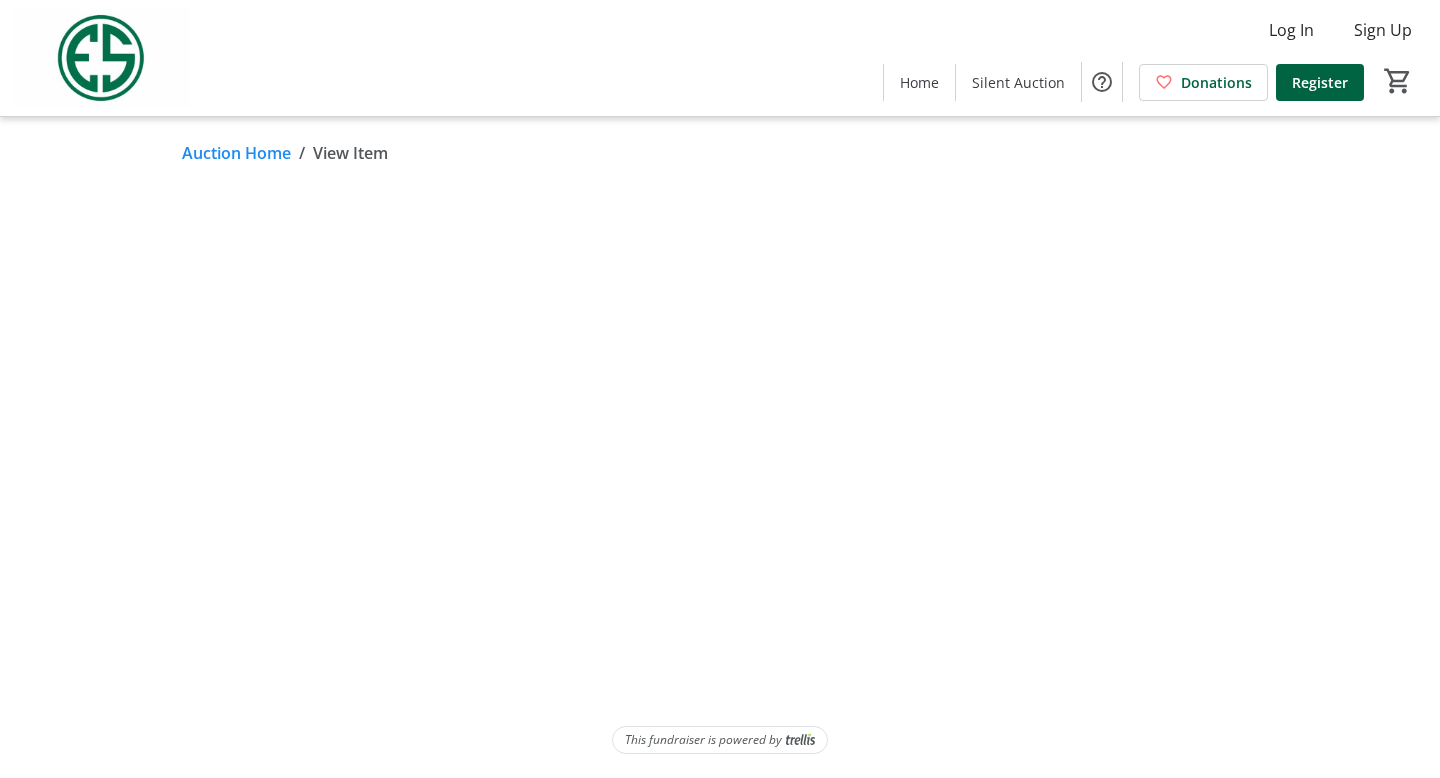 scroll, scrollTop: 0, scrollLeft: 0, axis: both 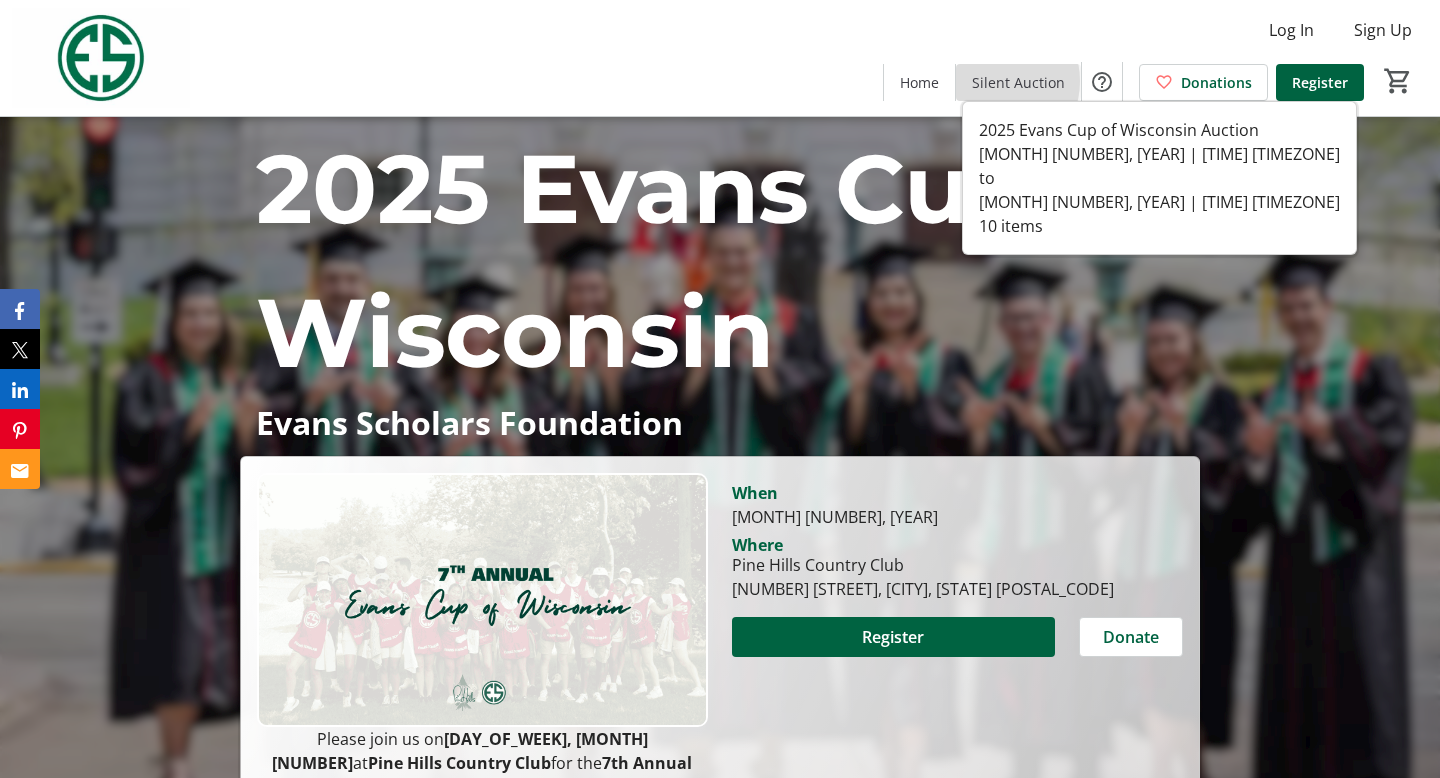 click on "Silent Auction" 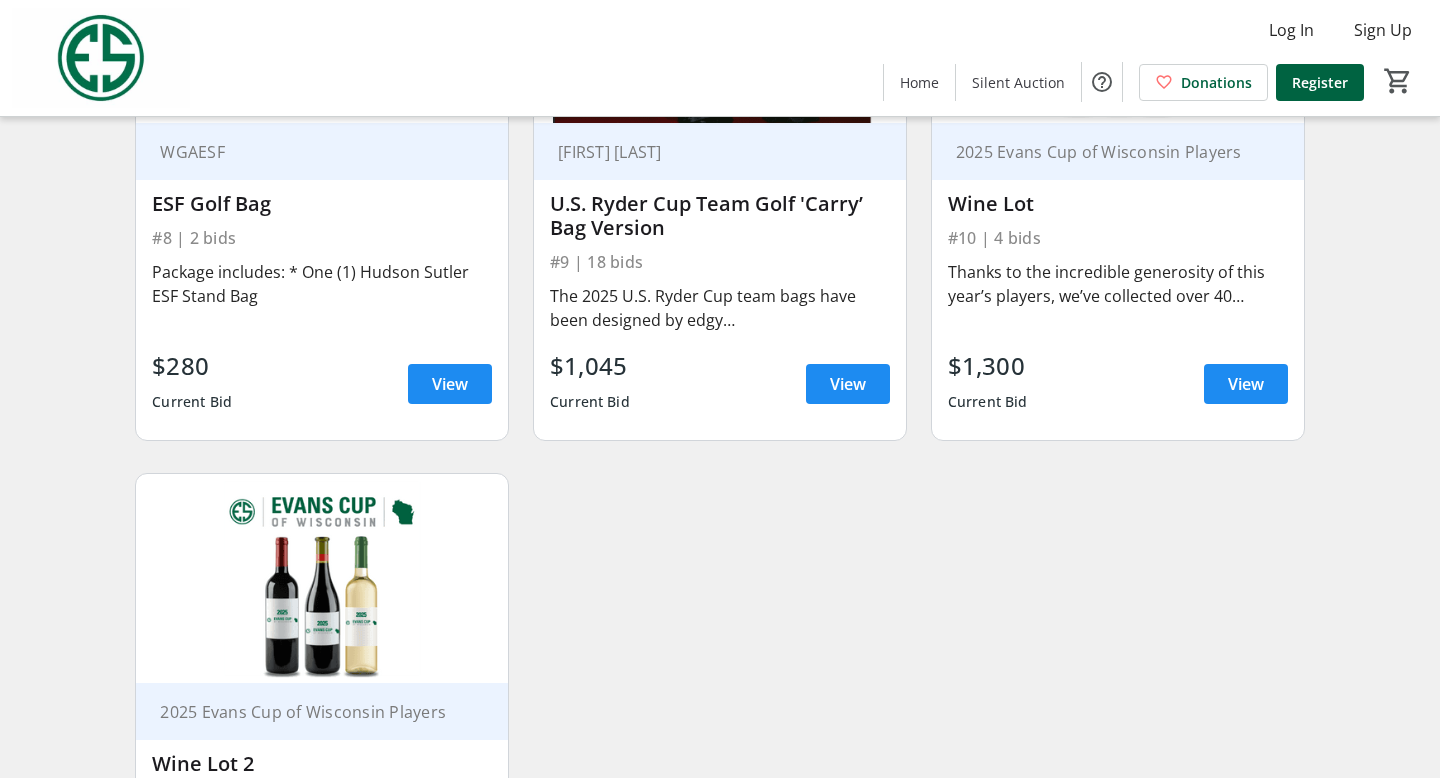scroll, scrollTop: 1655, scrollLeft: 0, axis: vertical 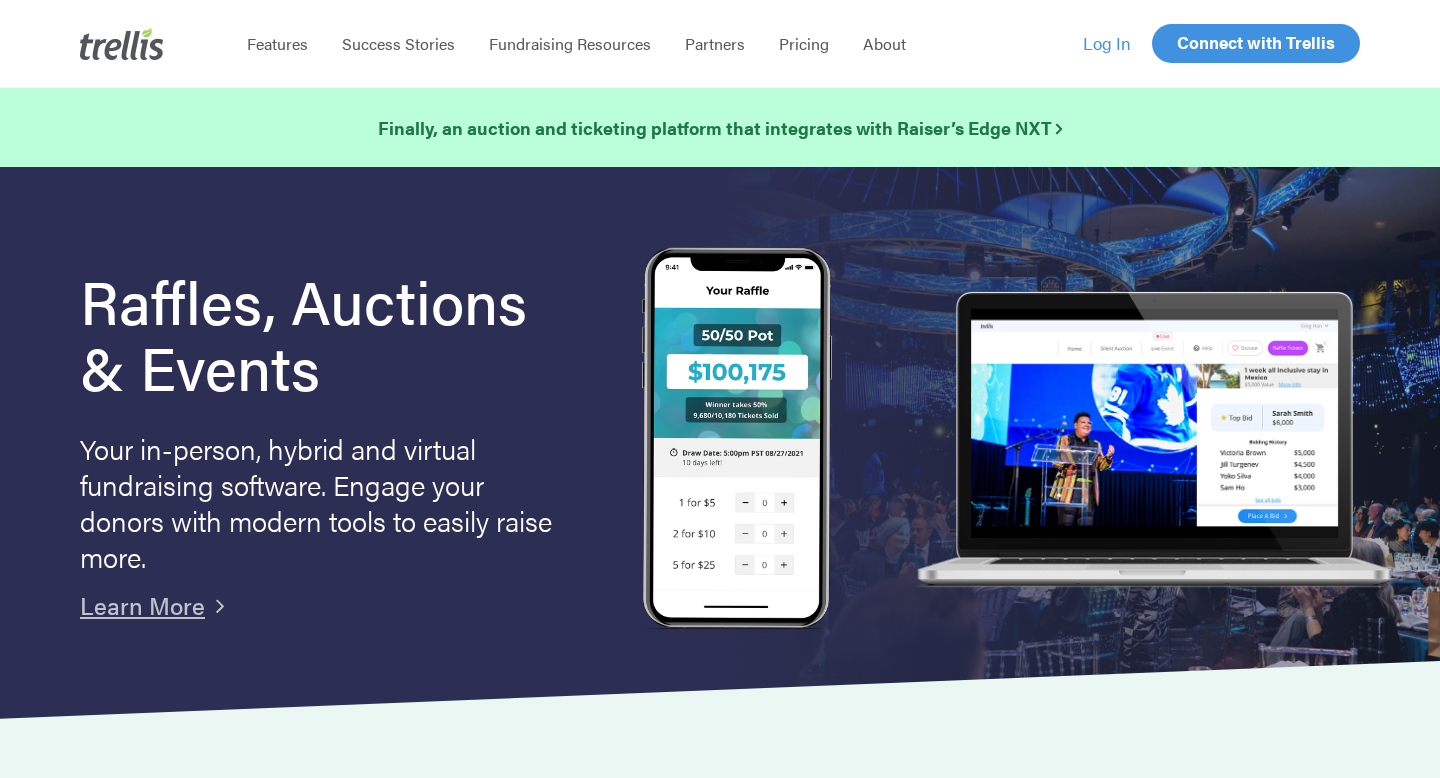 click on "Log In" at bounding box center [1107, 43] 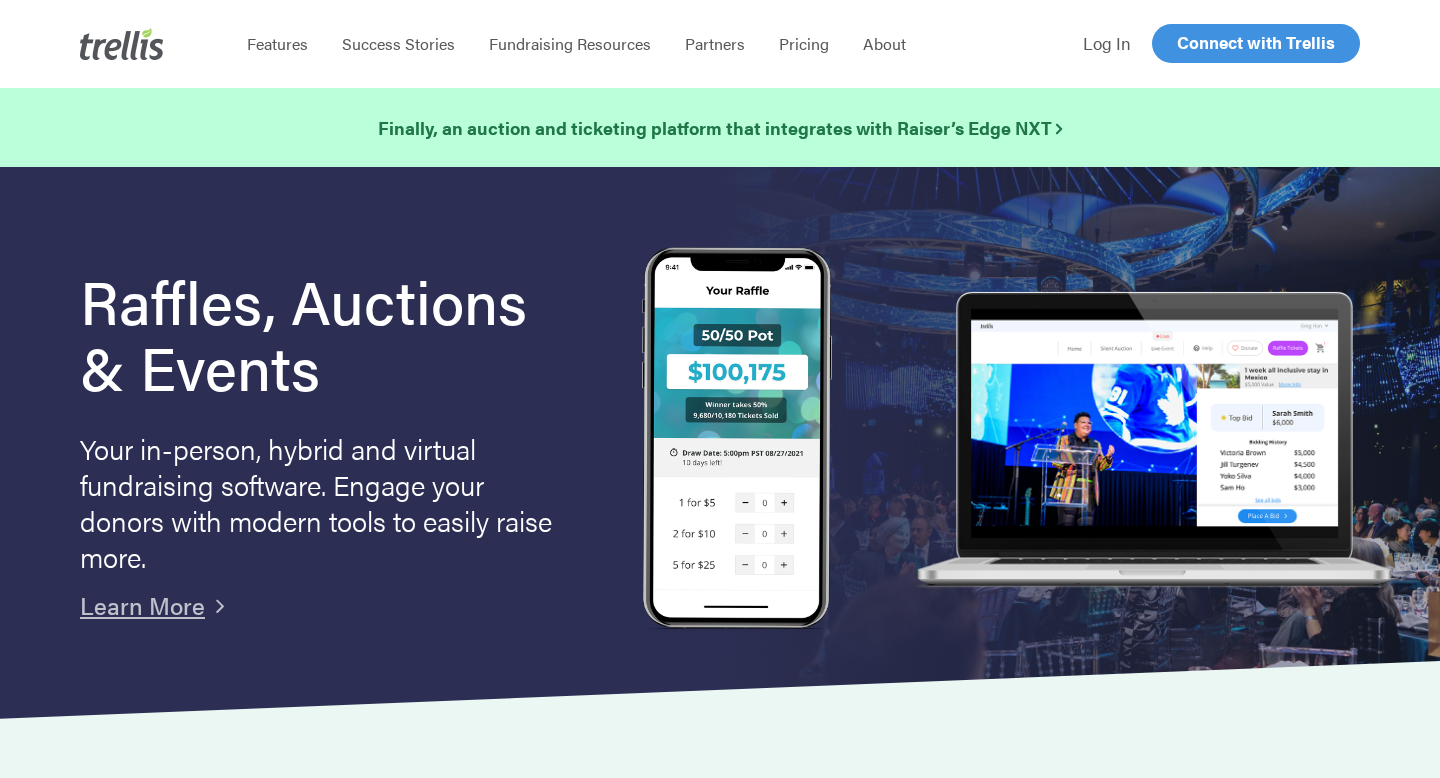scroll, scrollTop: 0, scrollLeft: 0, axis: both 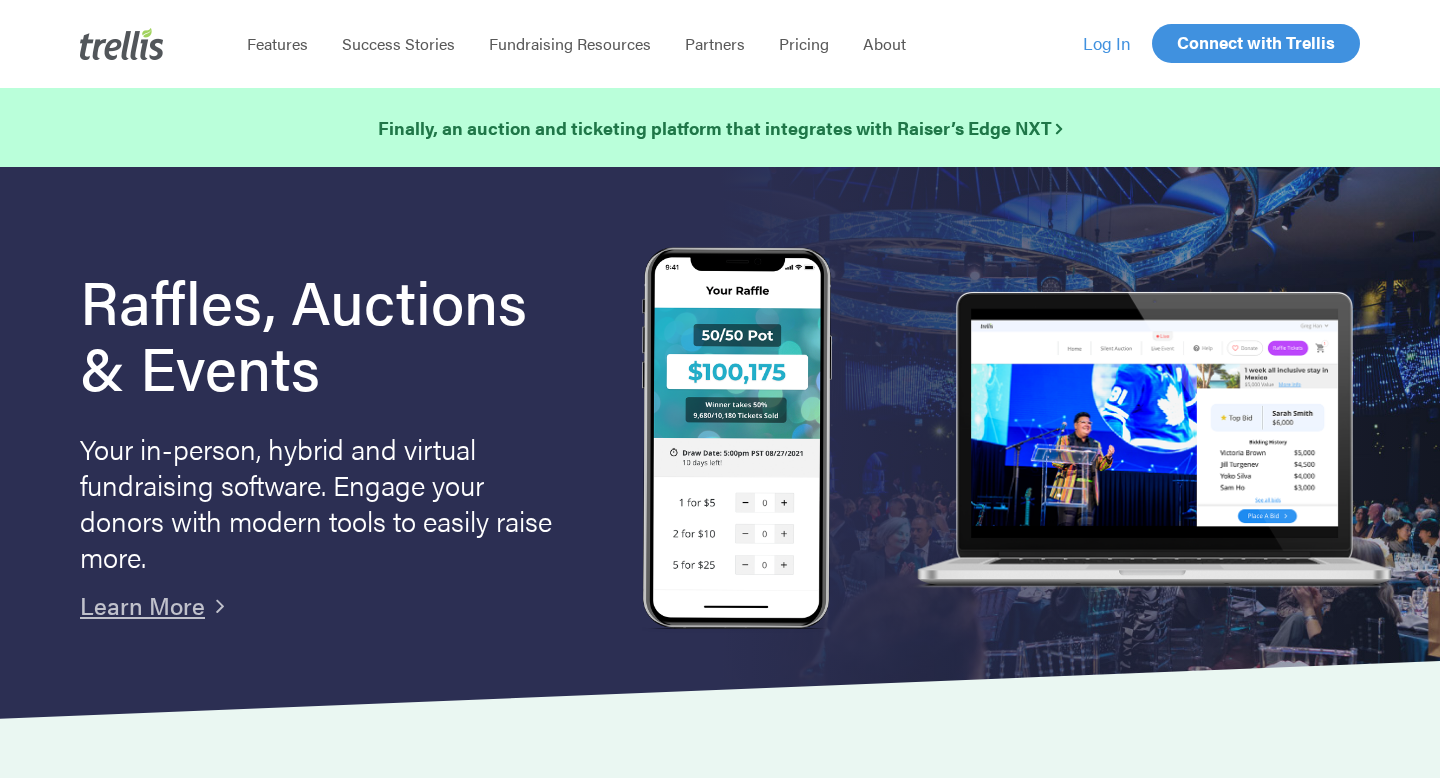 click on "Log In" at bounding box center [1107, 43] 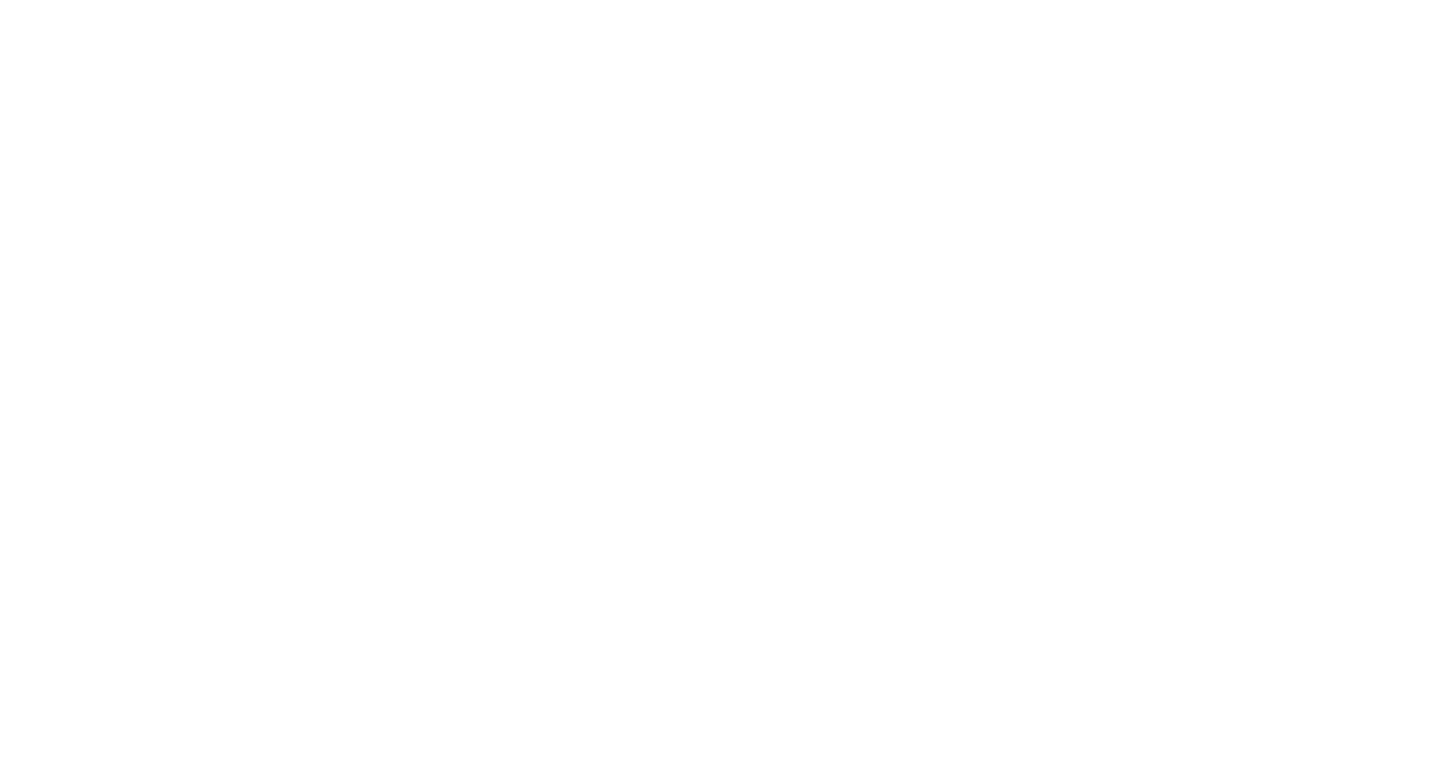 scroll, scrollTop: 0, scrollLeft: 0, axis: both 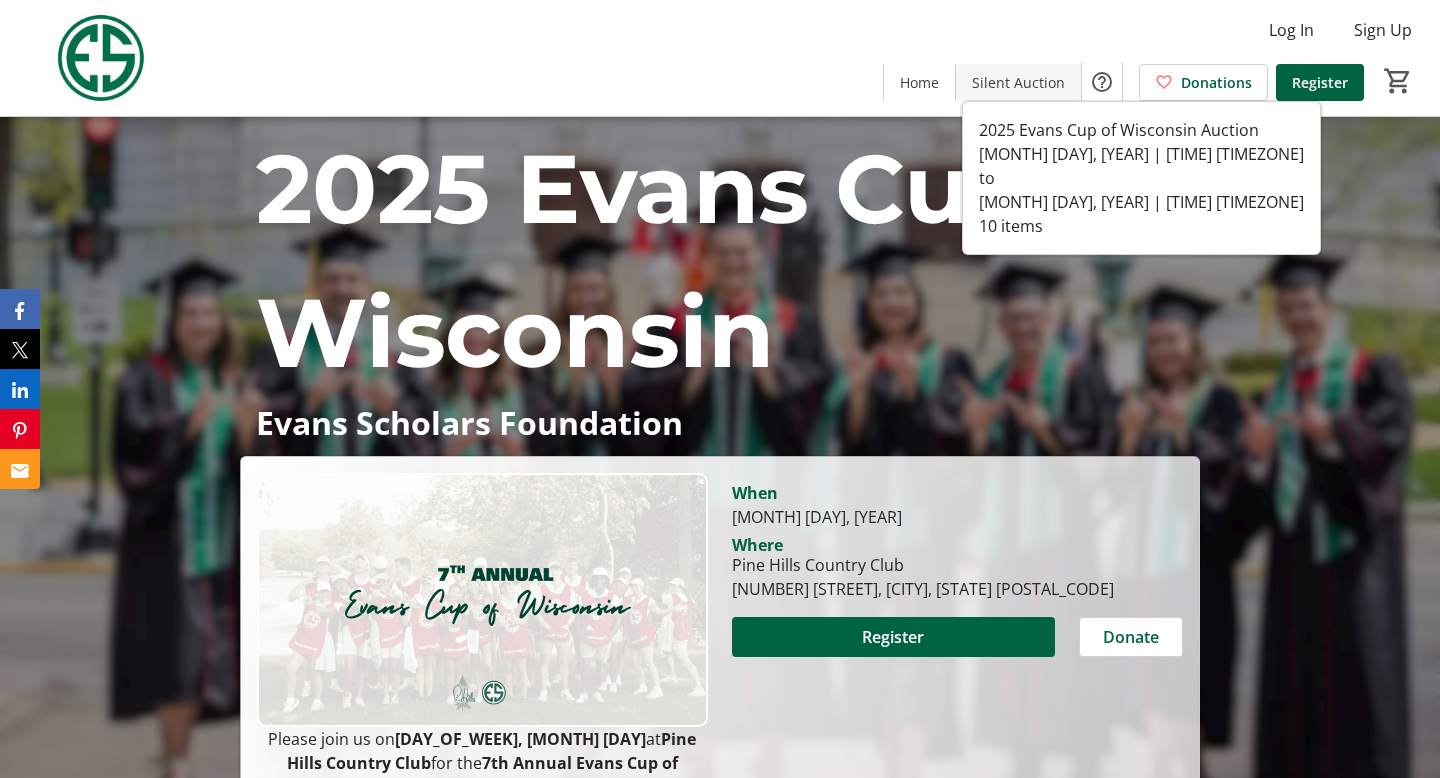 click on "Silent Auction" 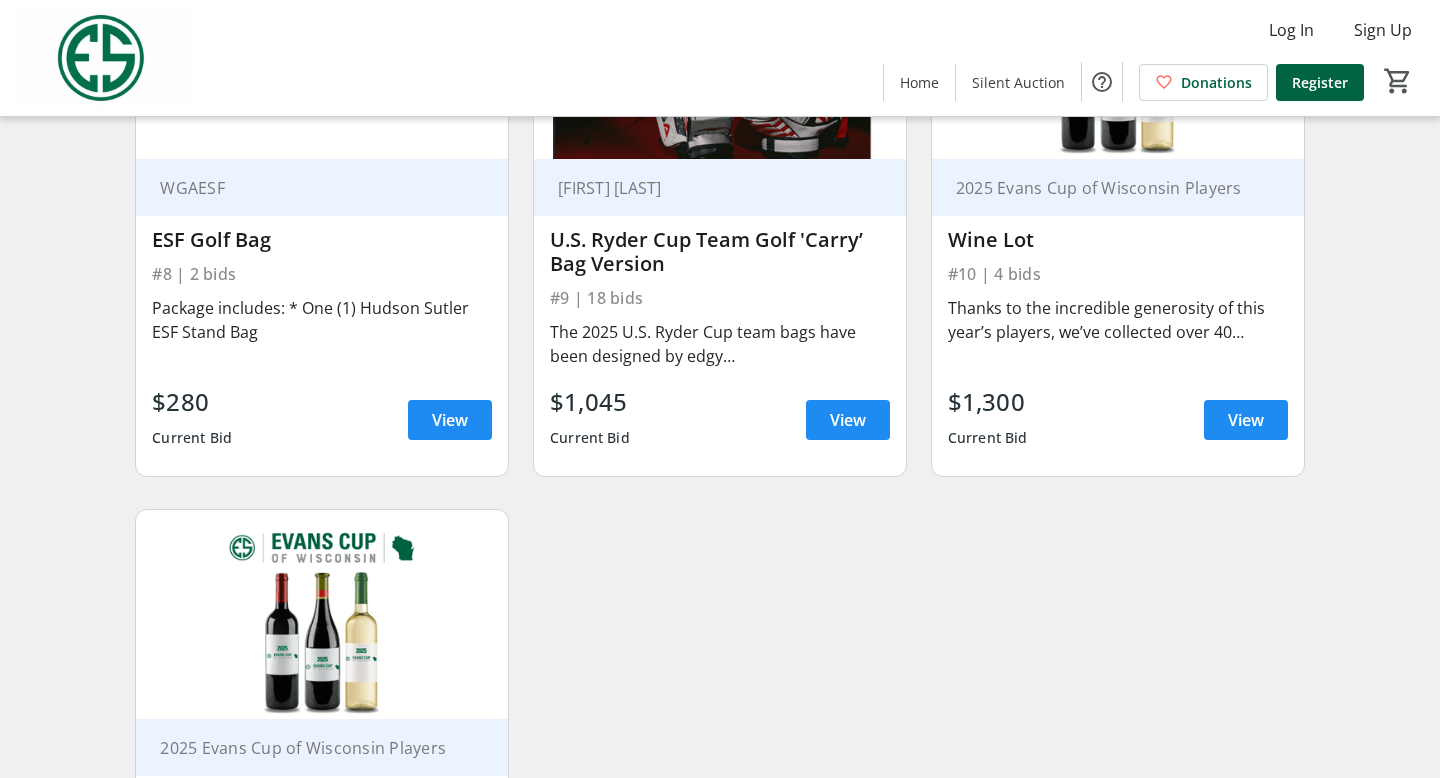 scroll, scrollTop: 1655, scrollLeft: 0, axis: vertical 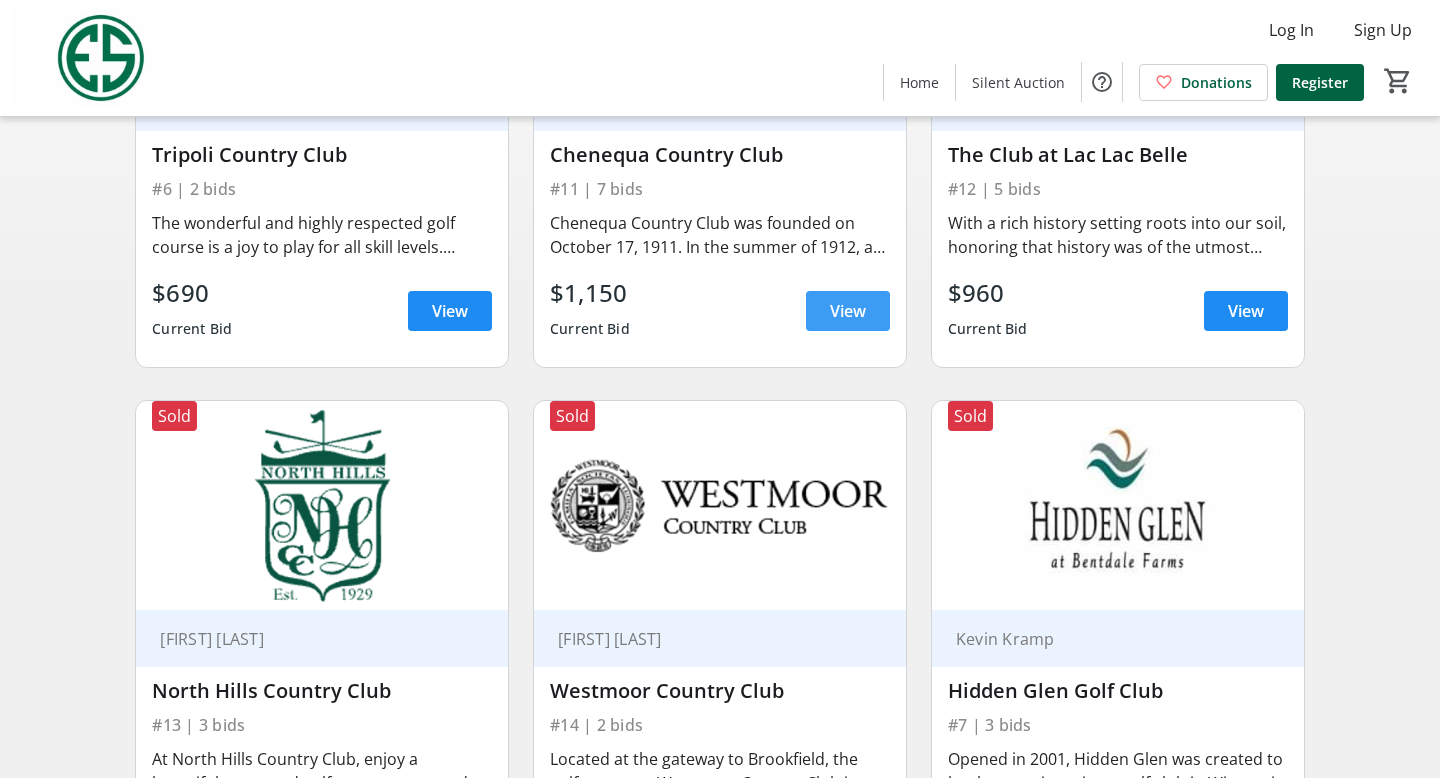 click at bounding box center (848, 311) 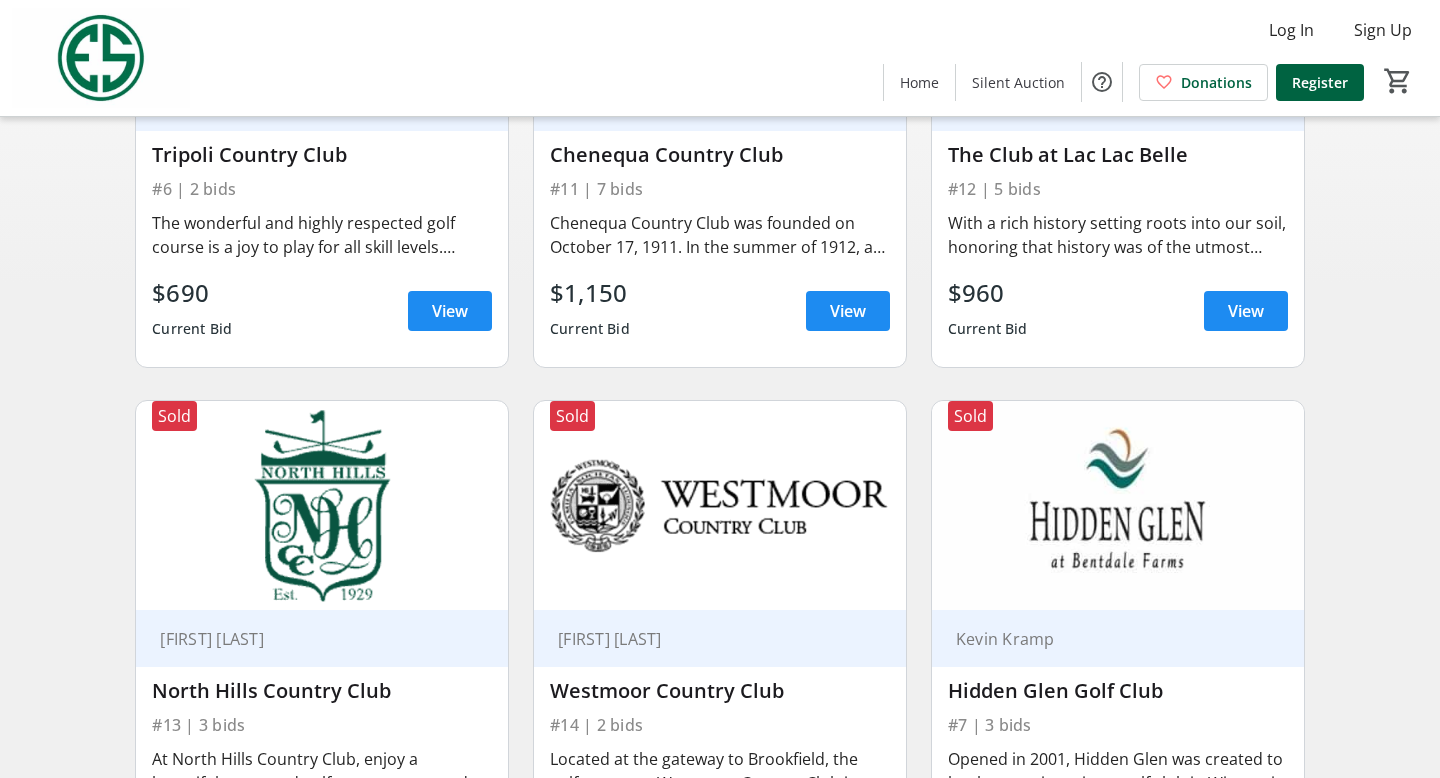 scroll, scrollTop: 0, scrollLeft: 0, axis: both 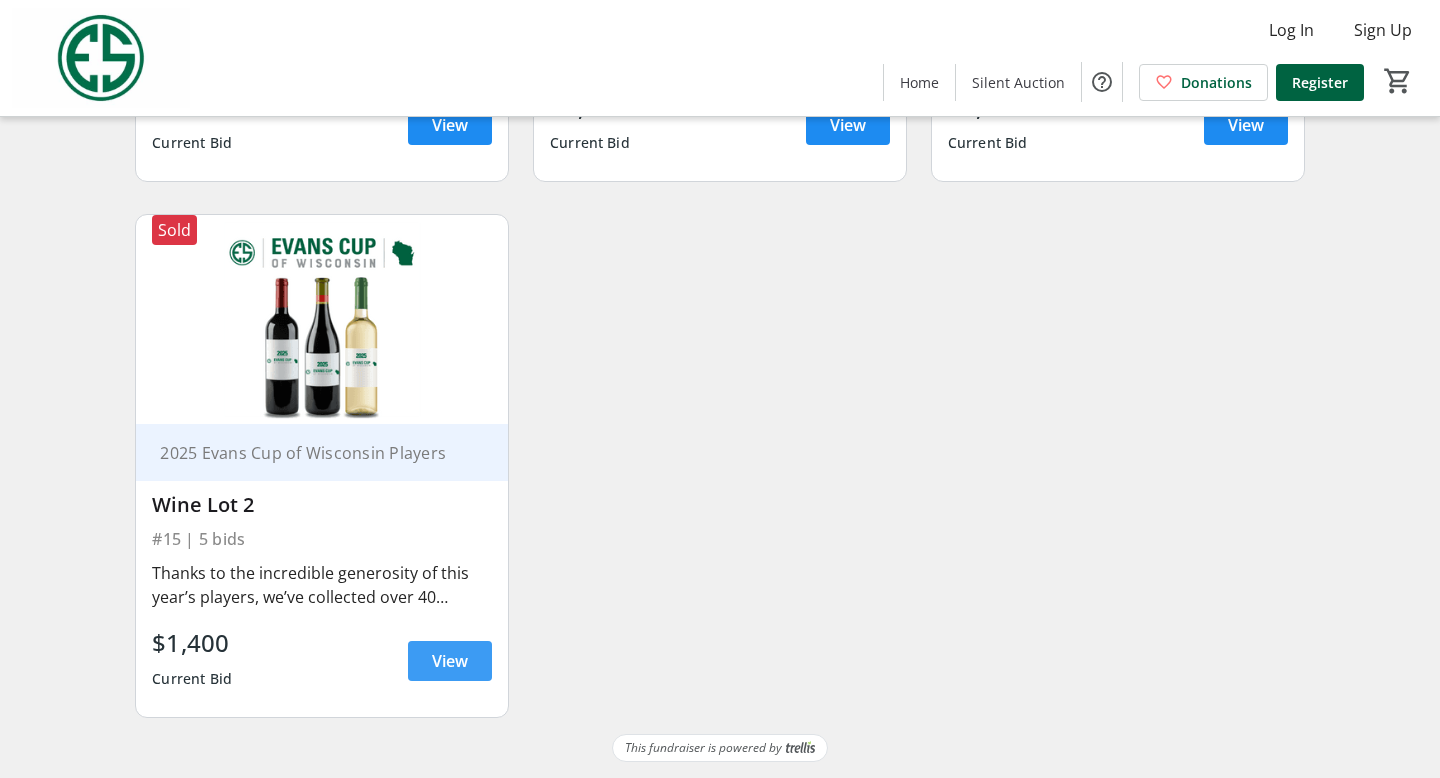 click on "View" at bounding box center [450, 661] 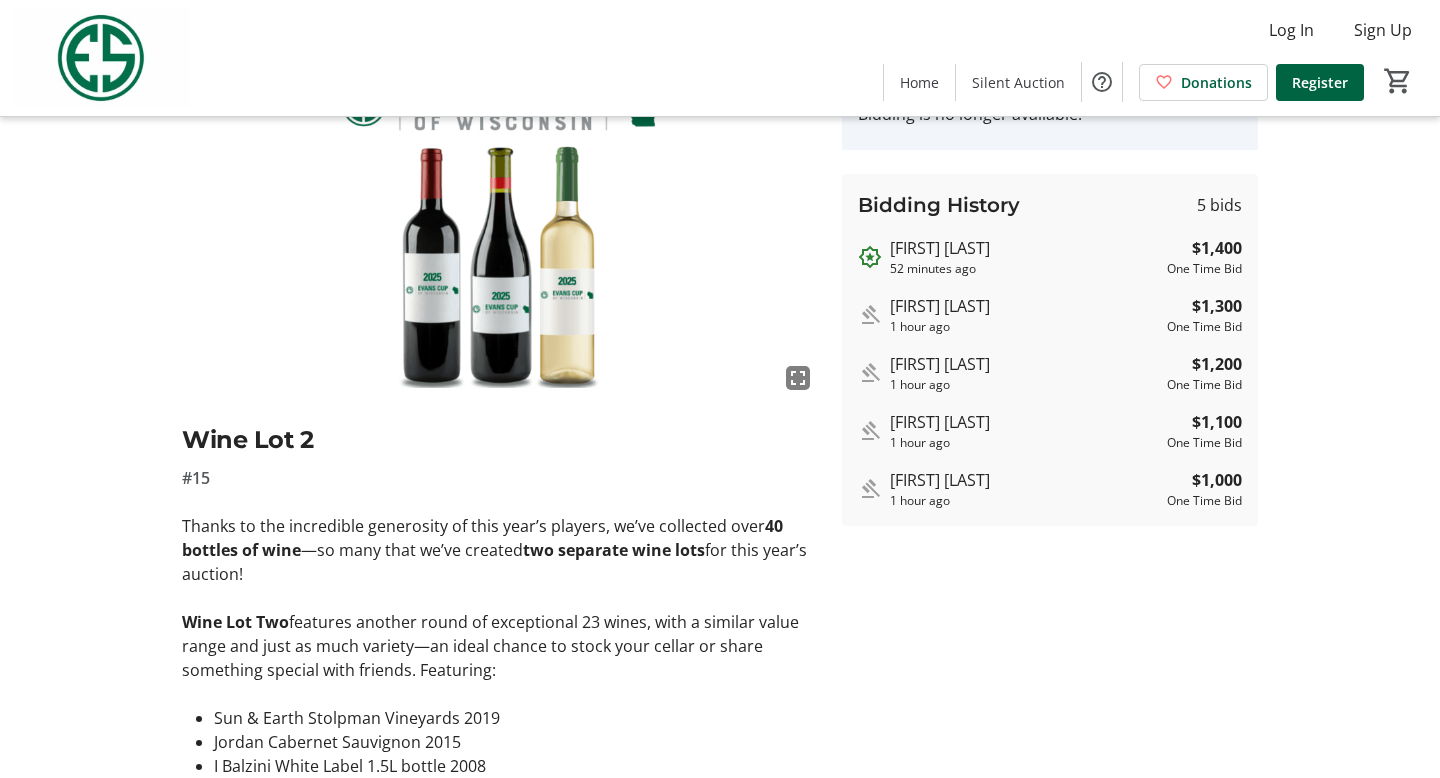 scroll, scrollTop: 0, scrollLeft: 0, axis: both 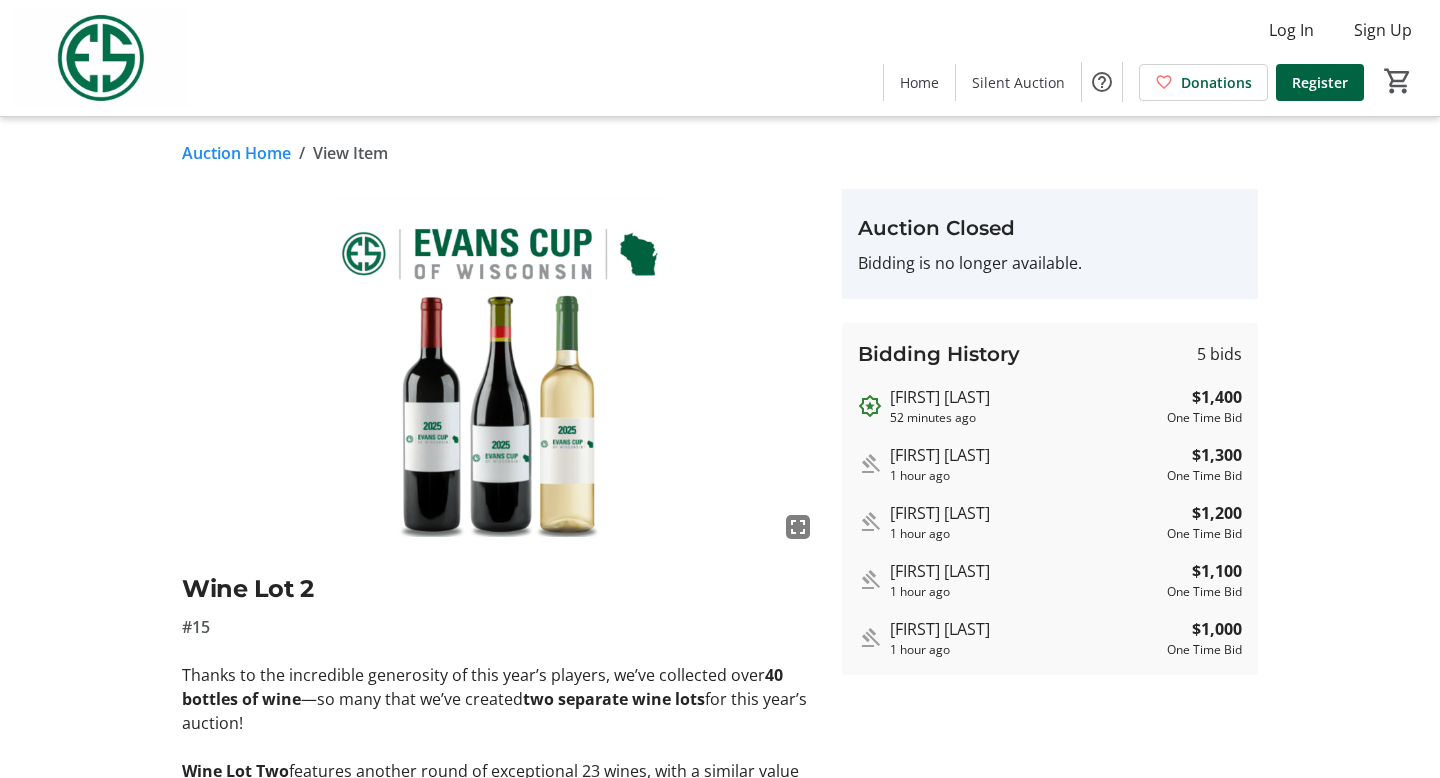 click on "Auction Home" 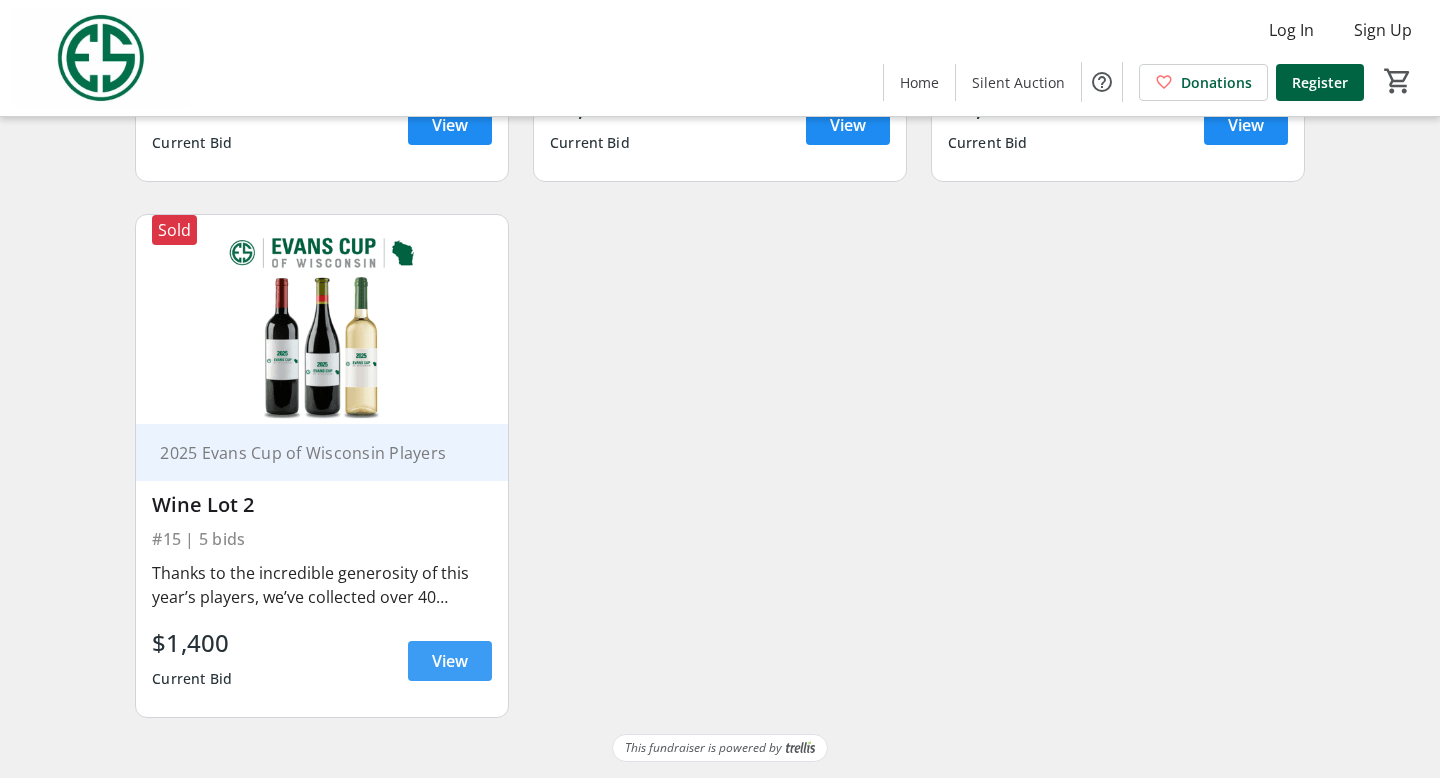 click at bounding box center (450, 661) 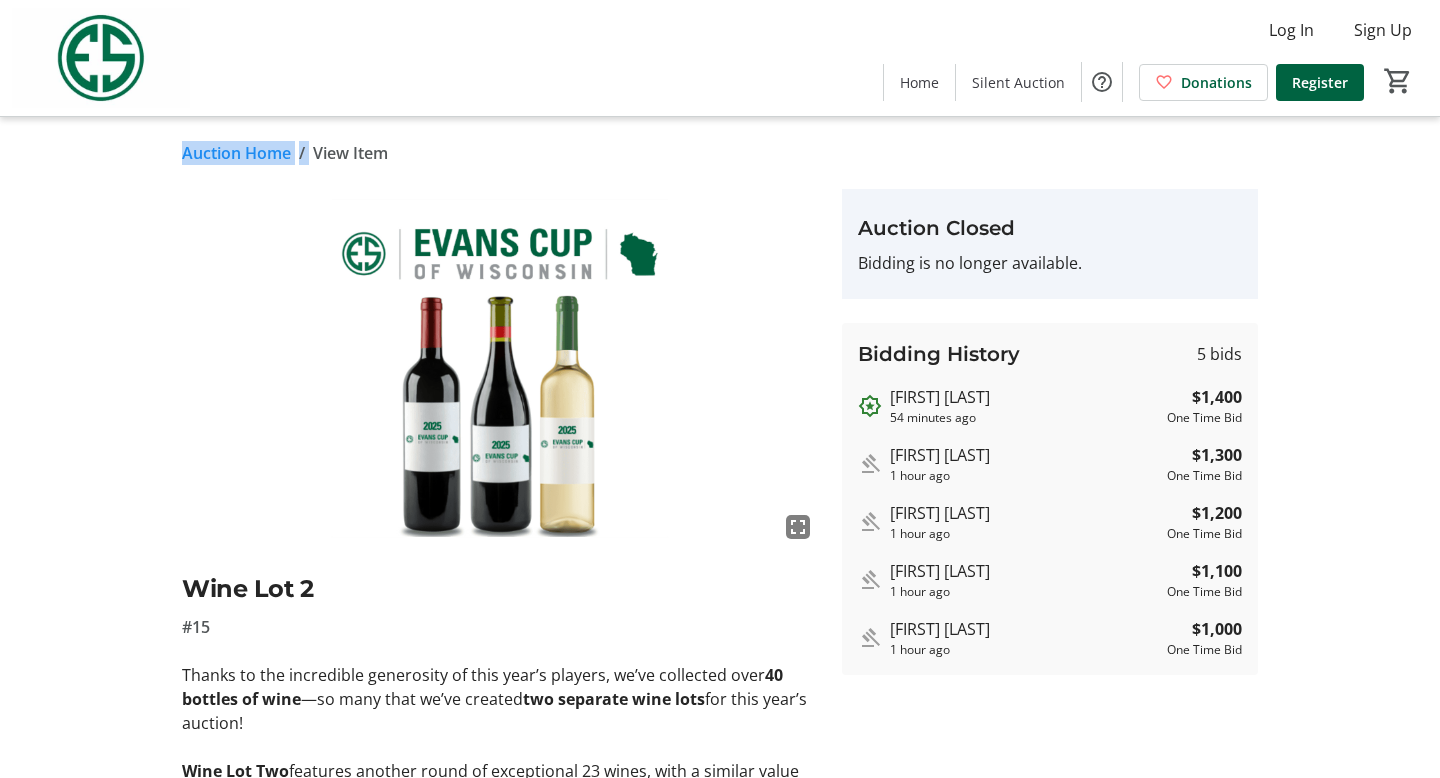 drag, startPoint x: 721, startPoint y: 121, endPoint x: 715, endPoint y: 75, distance: 46.389652 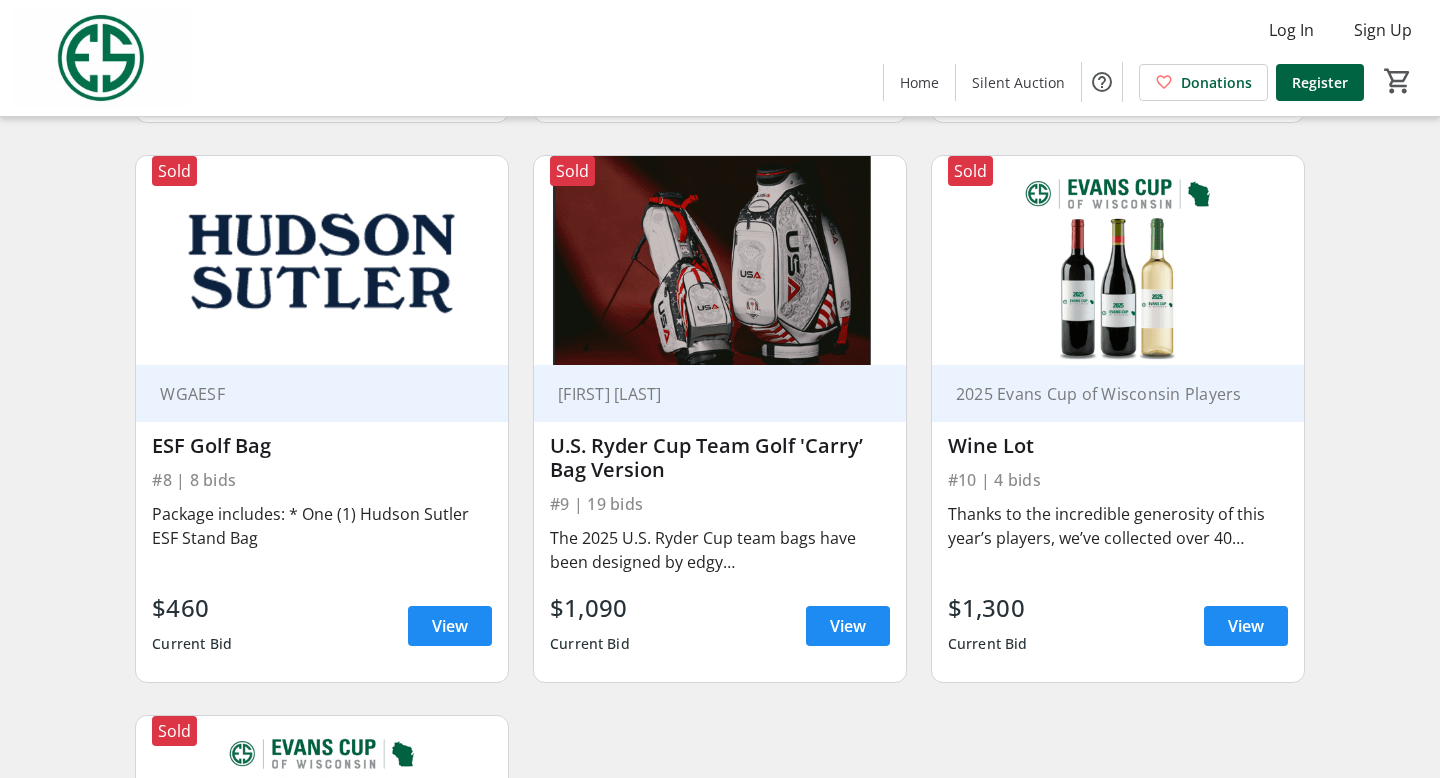 scroll, scrollTop: 1195, scrollLeft: 0, axis: vertical 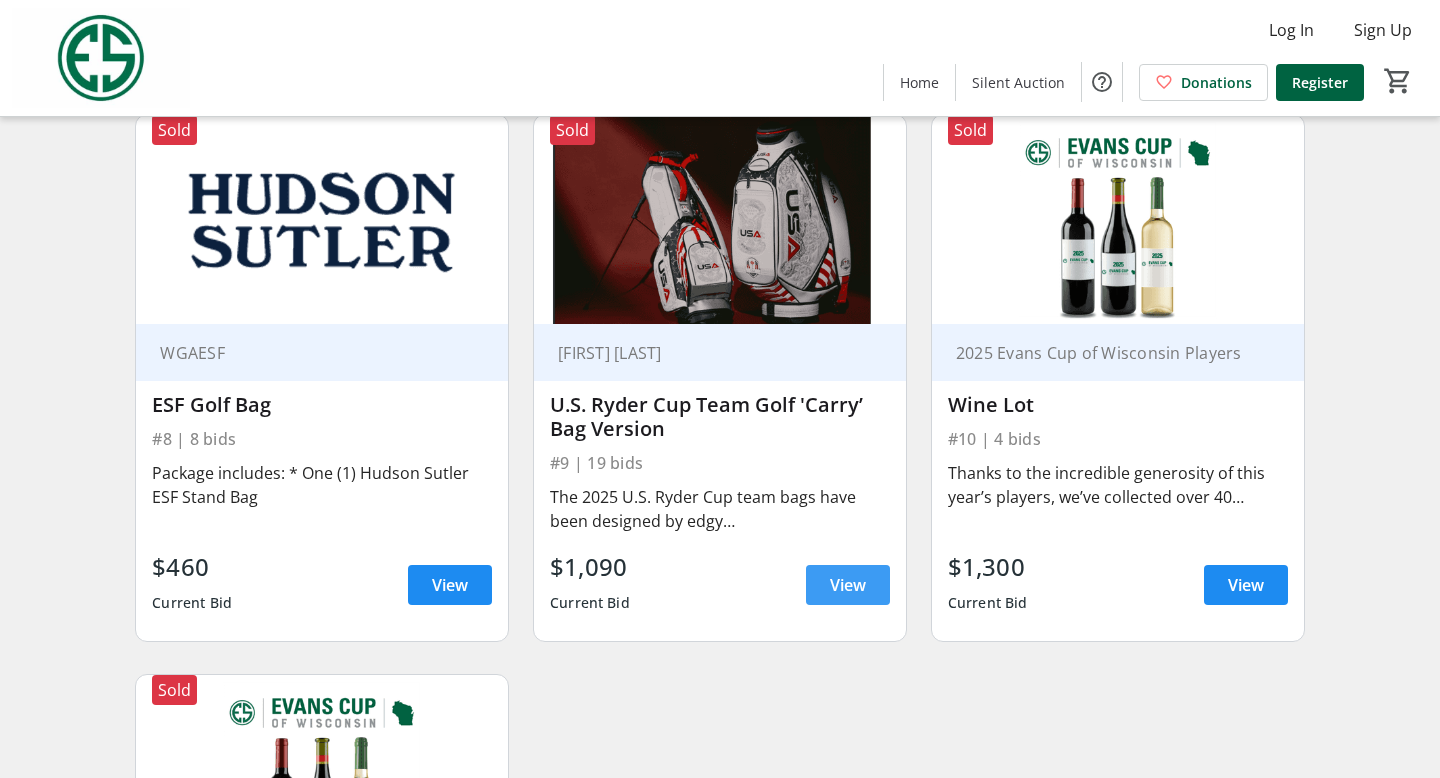 click at bounding box center [848, 585] 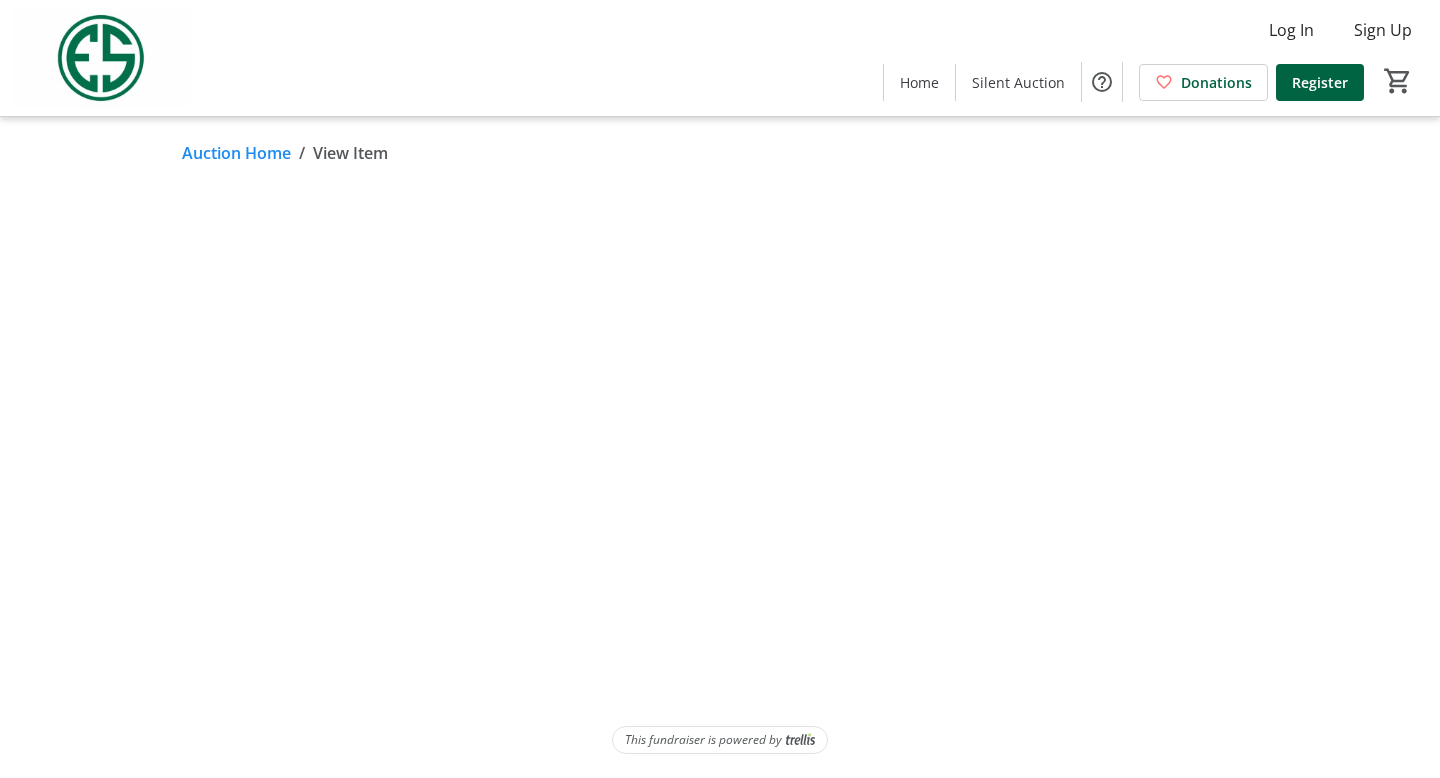 scroll, scrollTop: 0, scrollLeft: 0, axis: both 